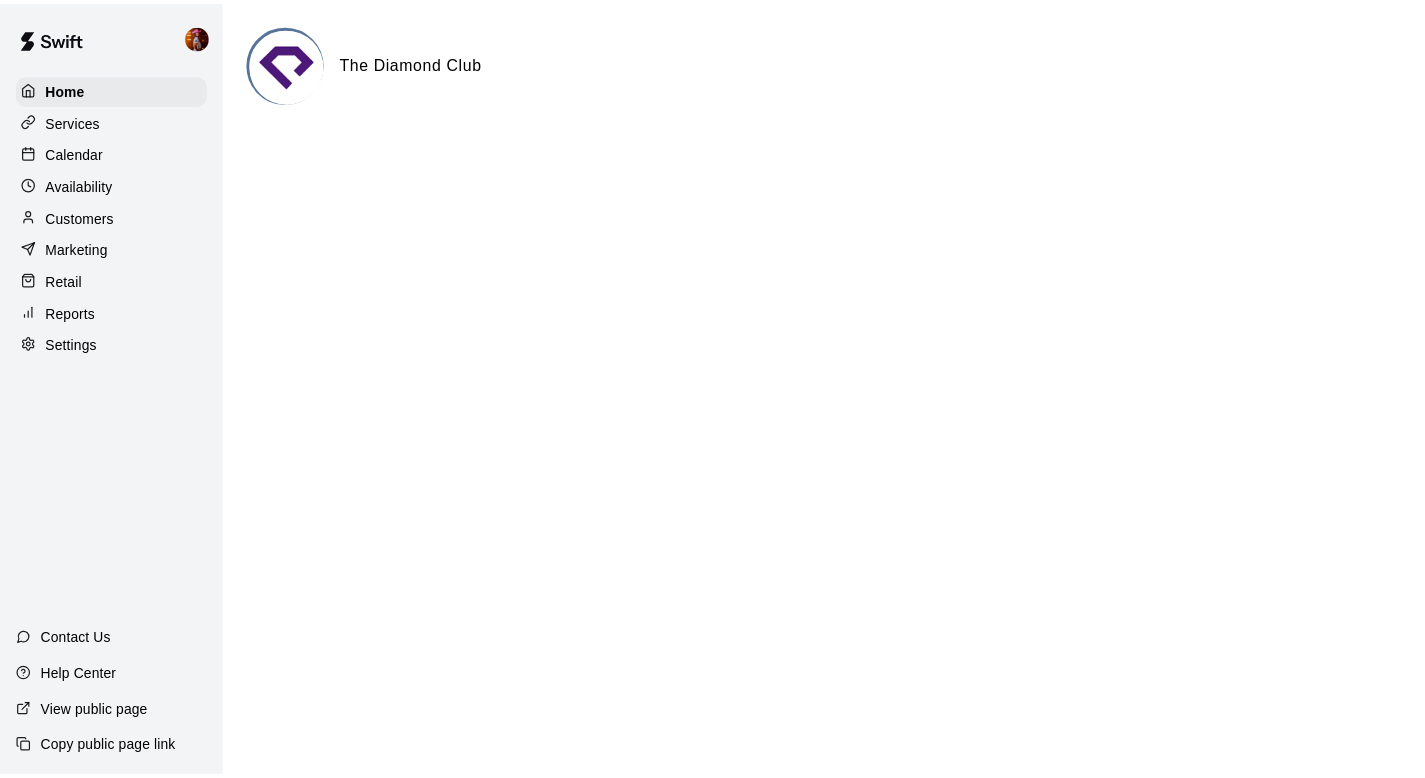 scroll, scrollTop: 0, scrollLeft: 0, axis: both 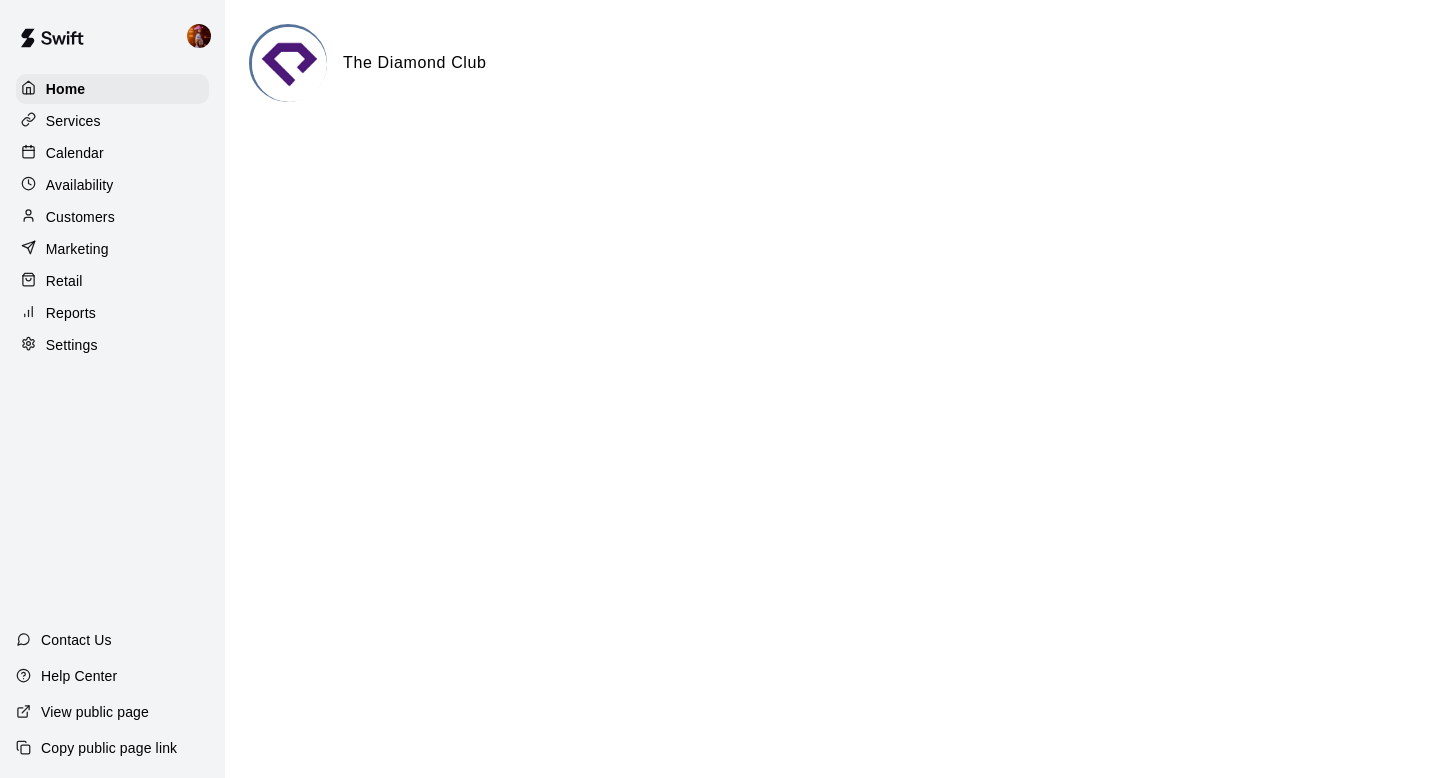 click on "Calendar" at bounding box center (112, 153) 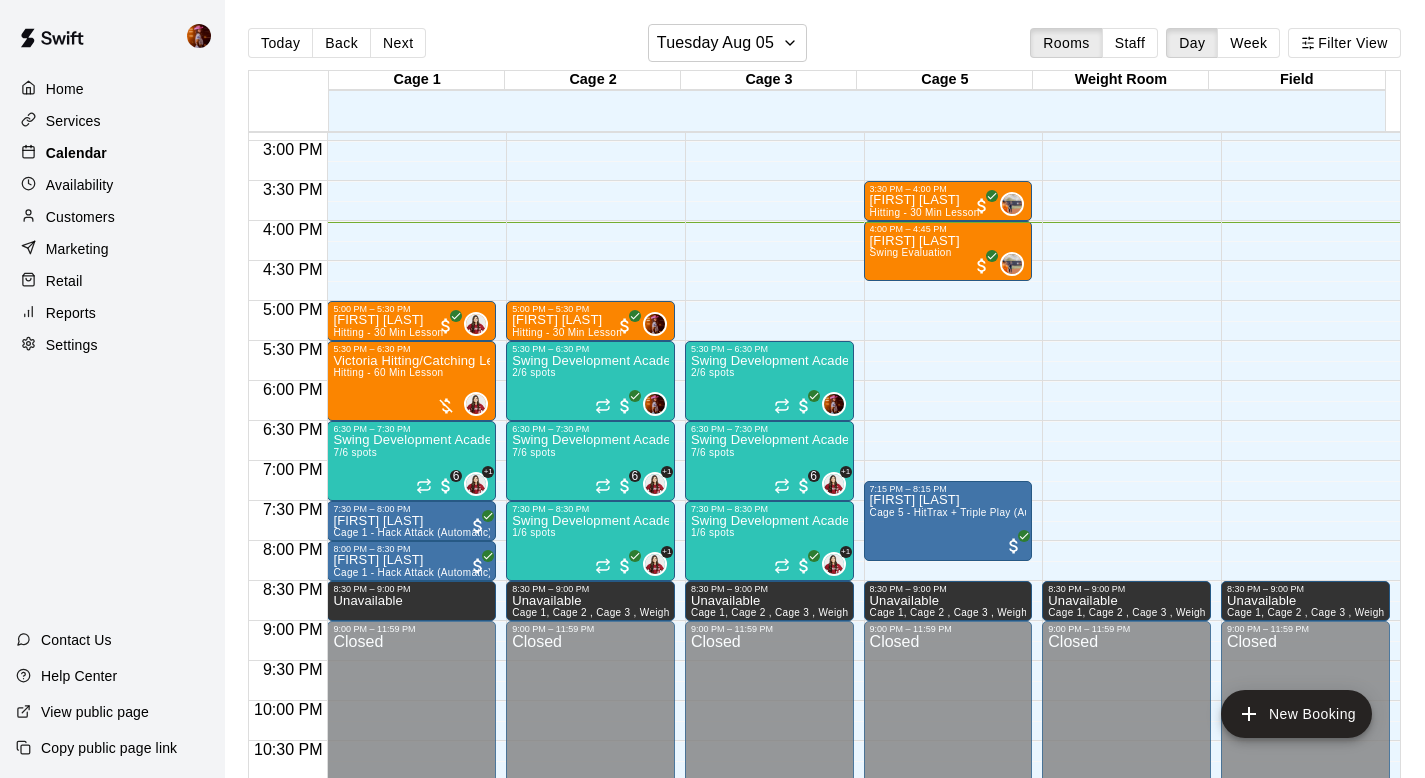 scroll, scrollTop: 1219, scrollLeft: 0, axis: vertical 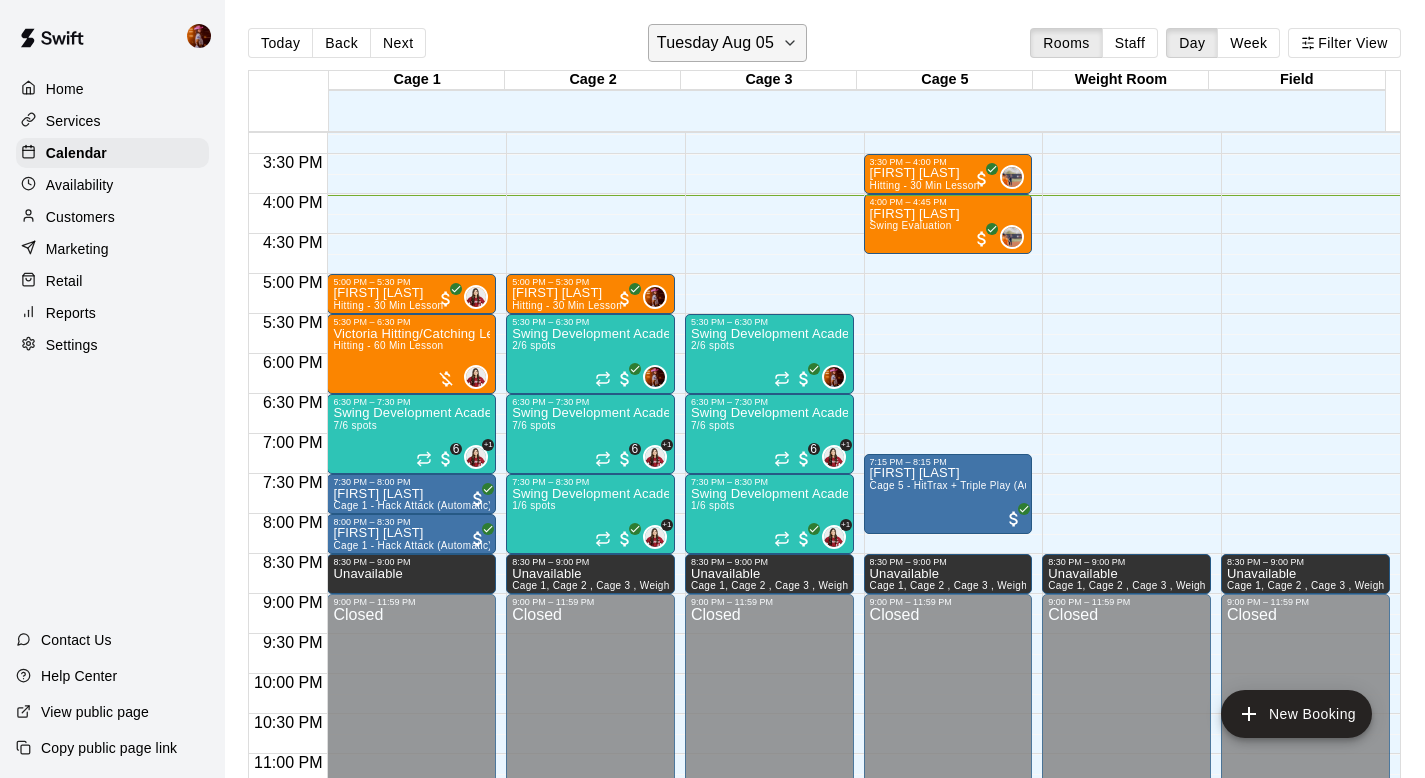 click on "Tuesday Aug 05" at bounding box center (727, 43) 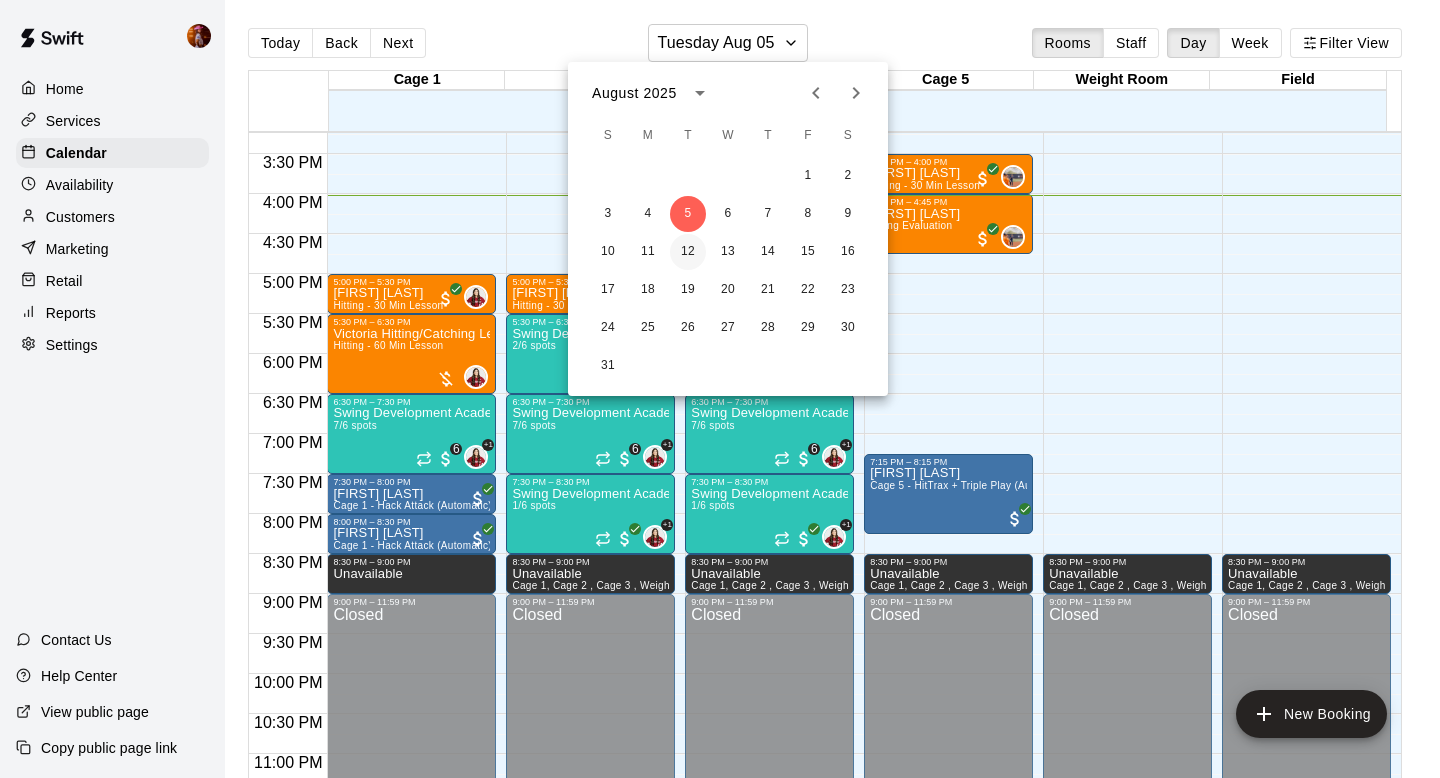 click on "12" at bounding box center [688, 252] 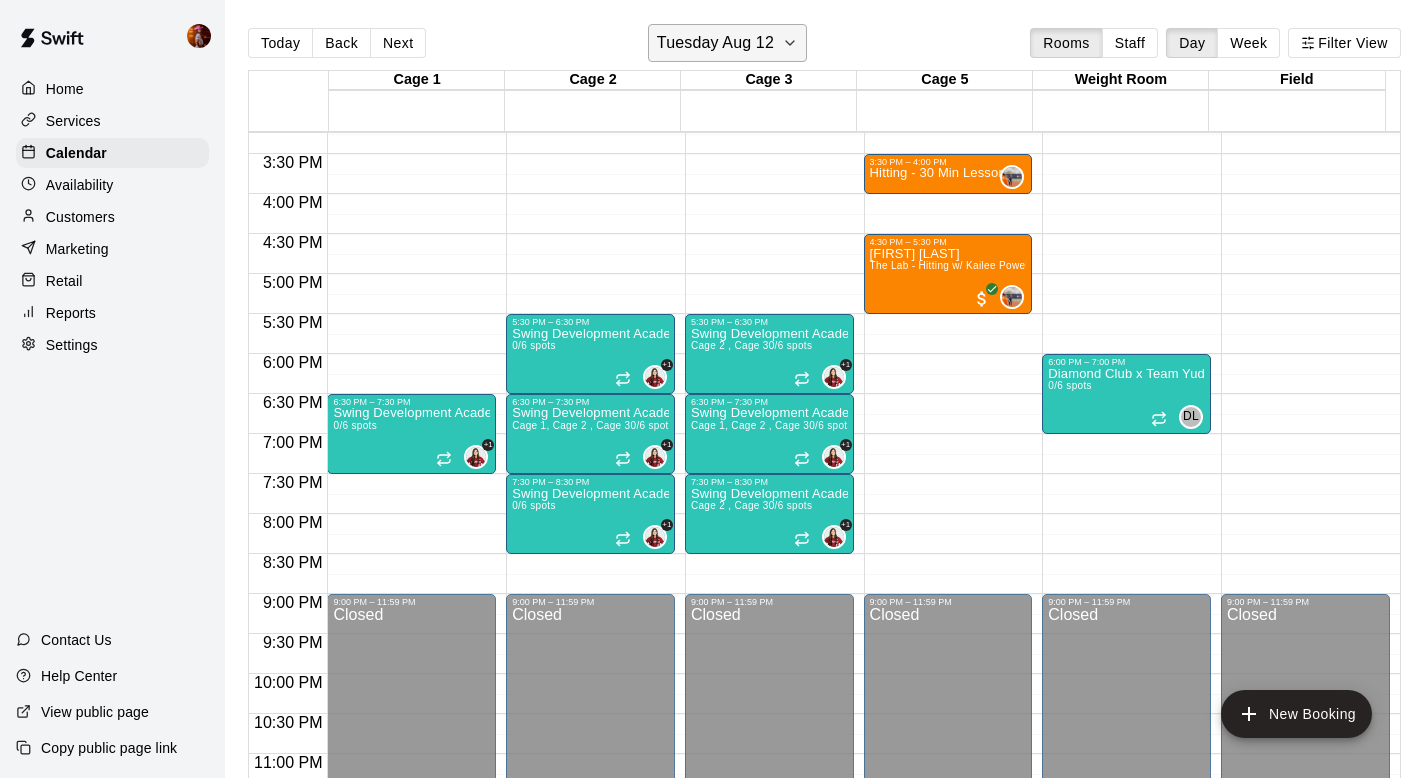 click on "Tuesday Aug 12" at bounding box center [715, 43] 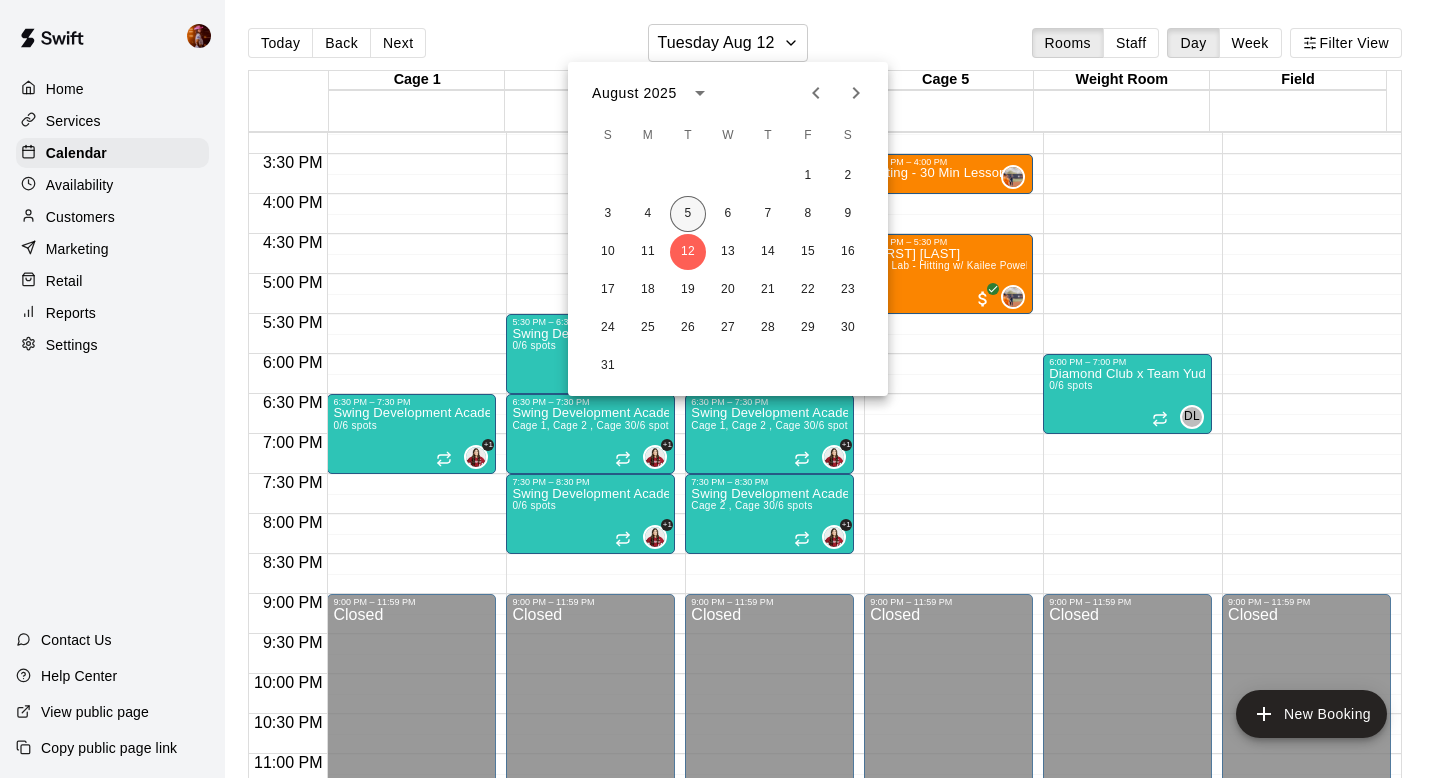 click on "5" at bounding box center [688, 214] 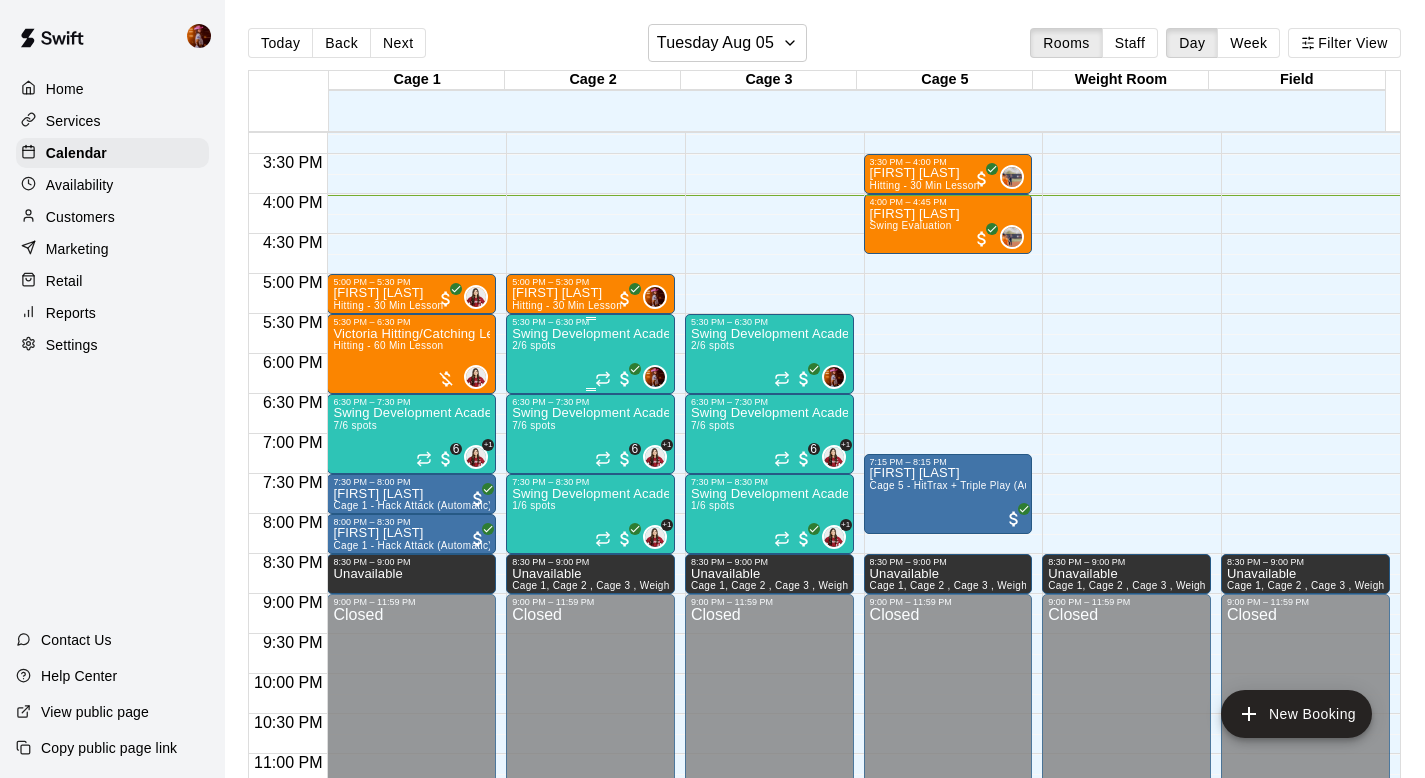 click on "Swing Development Academy 8U/10U 2/6 spots" at bounding box center [590, 716] 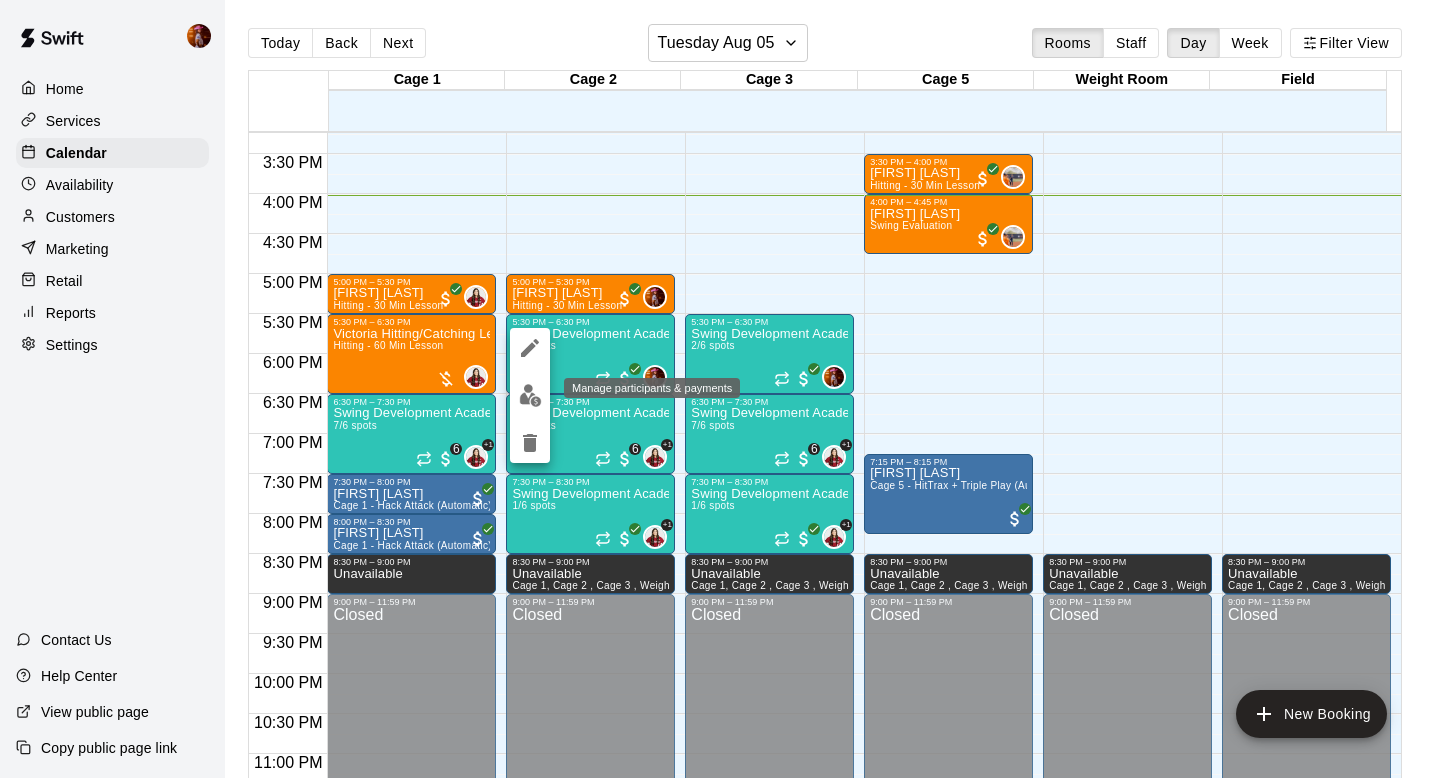 click at bounding box center [530, 395] 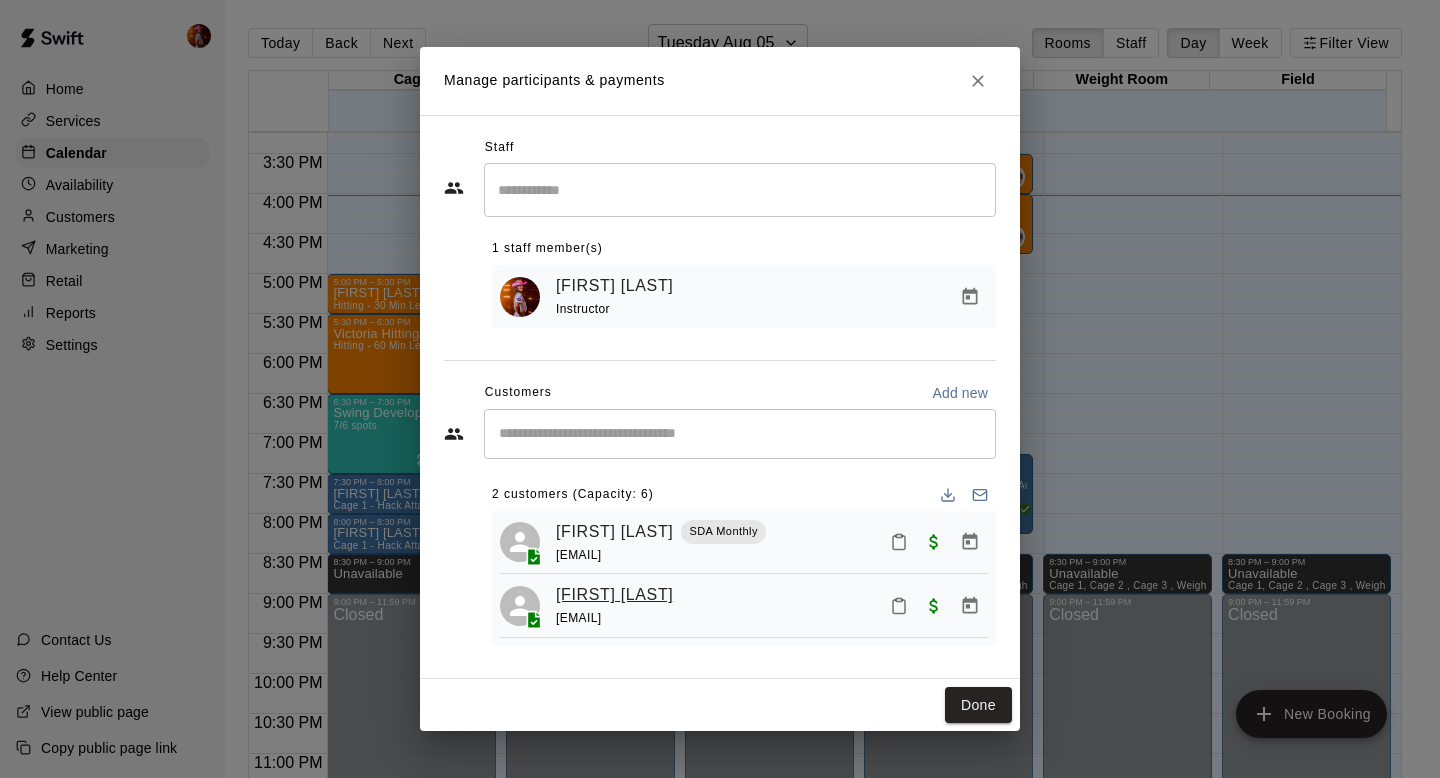 click on "[FIRST] [LAST]" at bounding box center (614, 595) 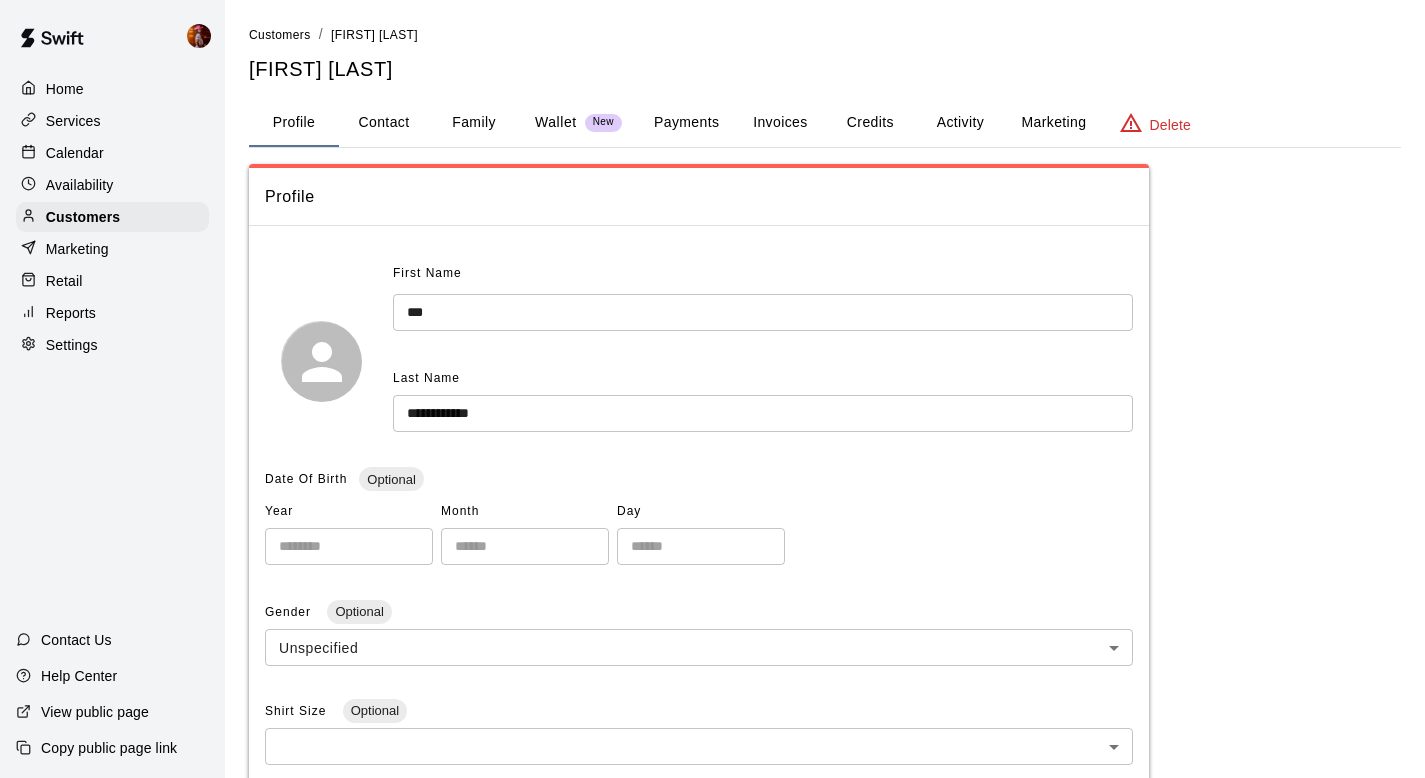 click on "Family" at bounding box center [474, 123] 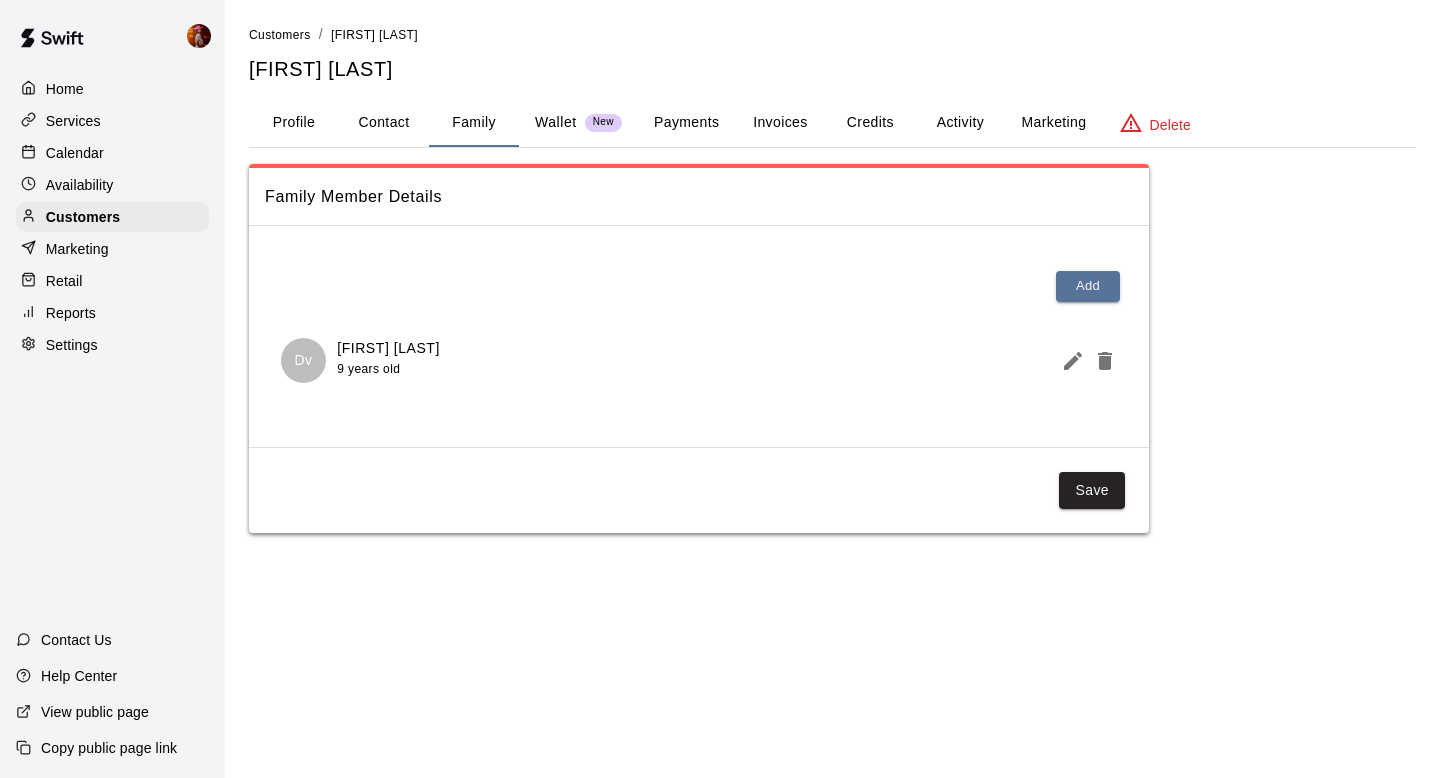 click on "Profile" at bounding box center (294, 123) 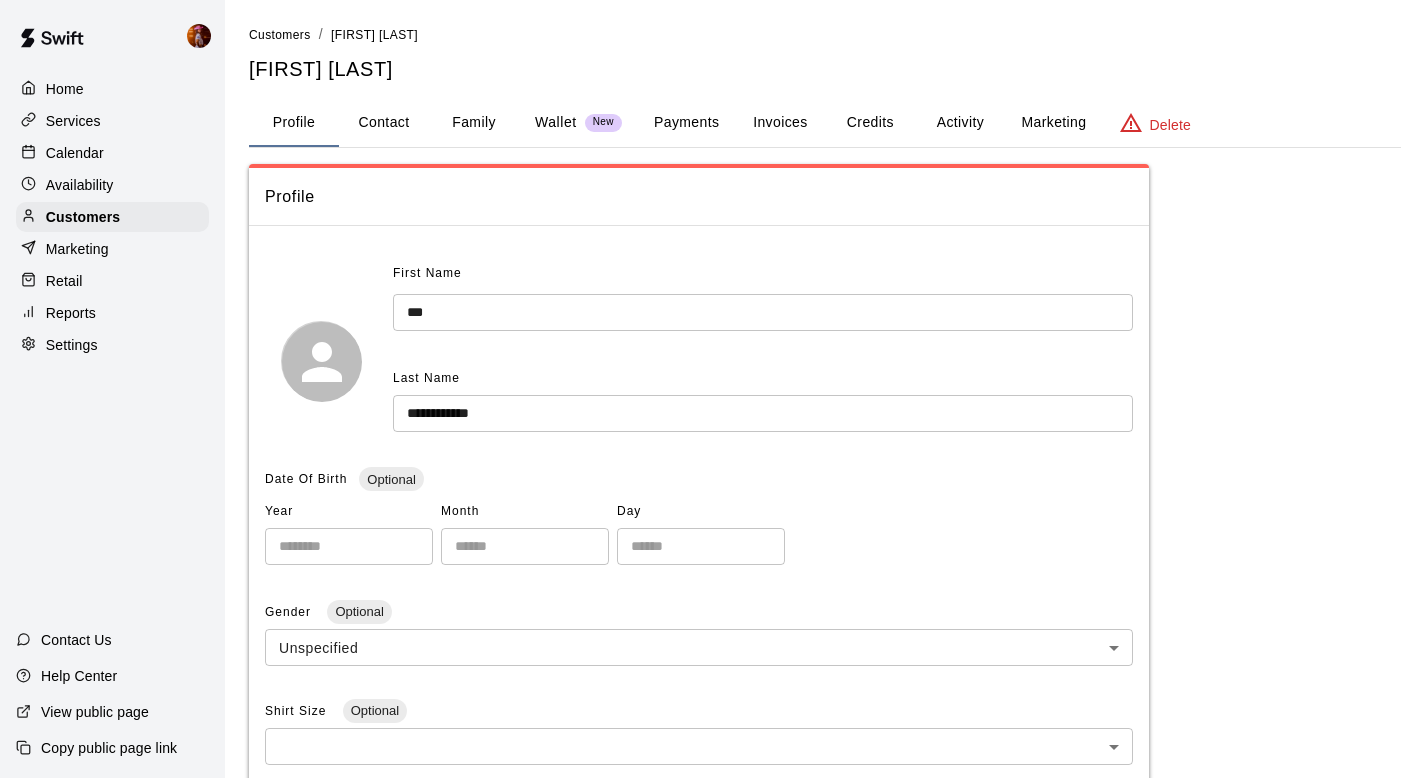click on "Contact" at bounding box center (384, 123) 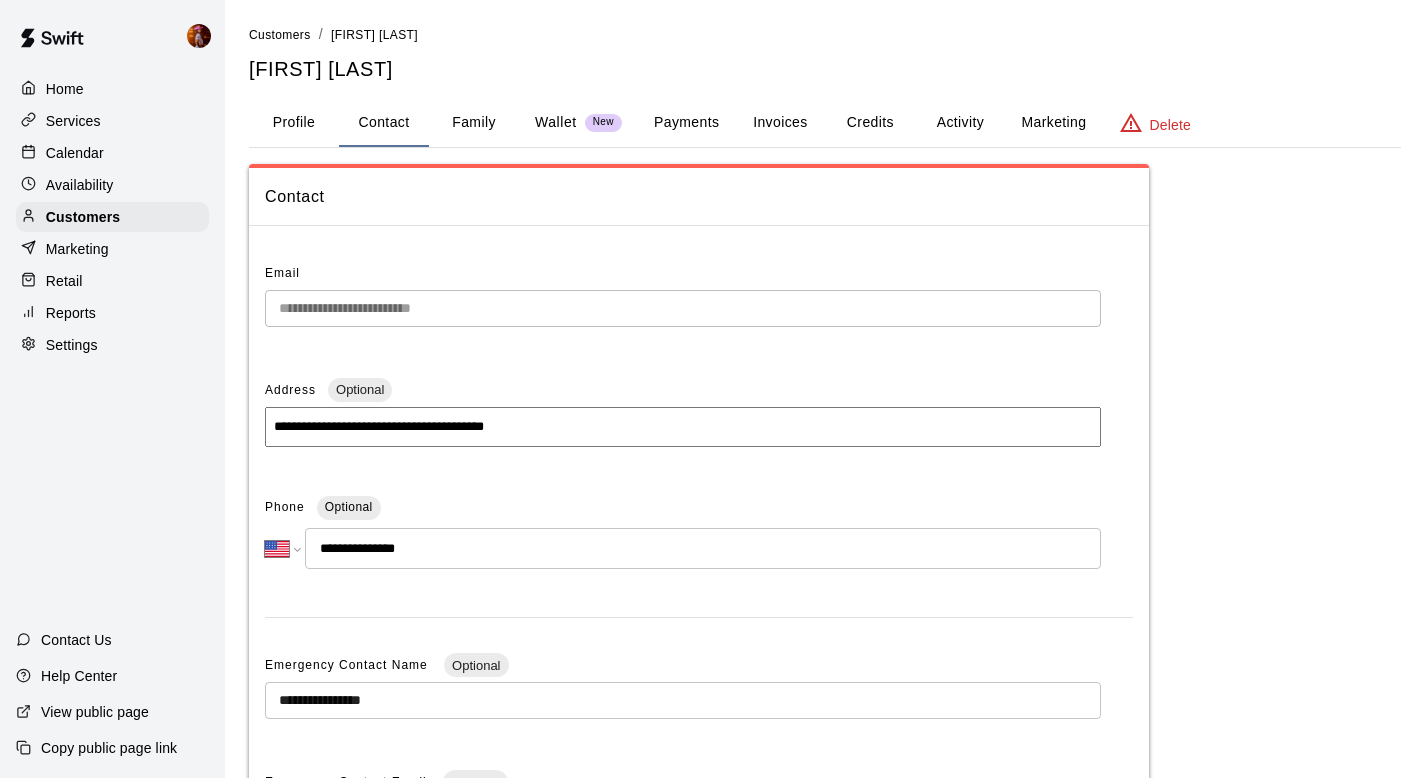 click on "Calendar" at bounding box center (75, 153) 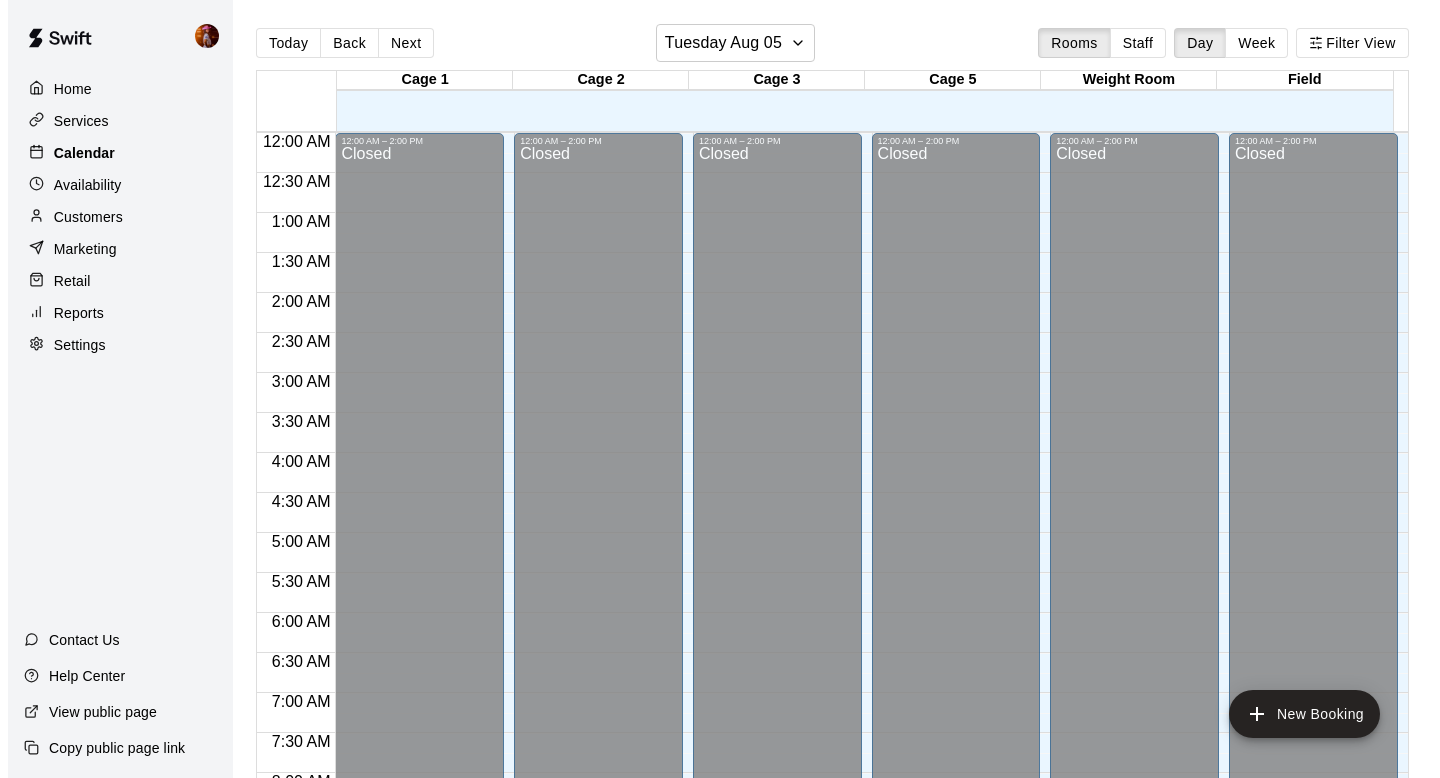 scroll, scrollTop: 1192, scrollLeft: 0, axis: vertical 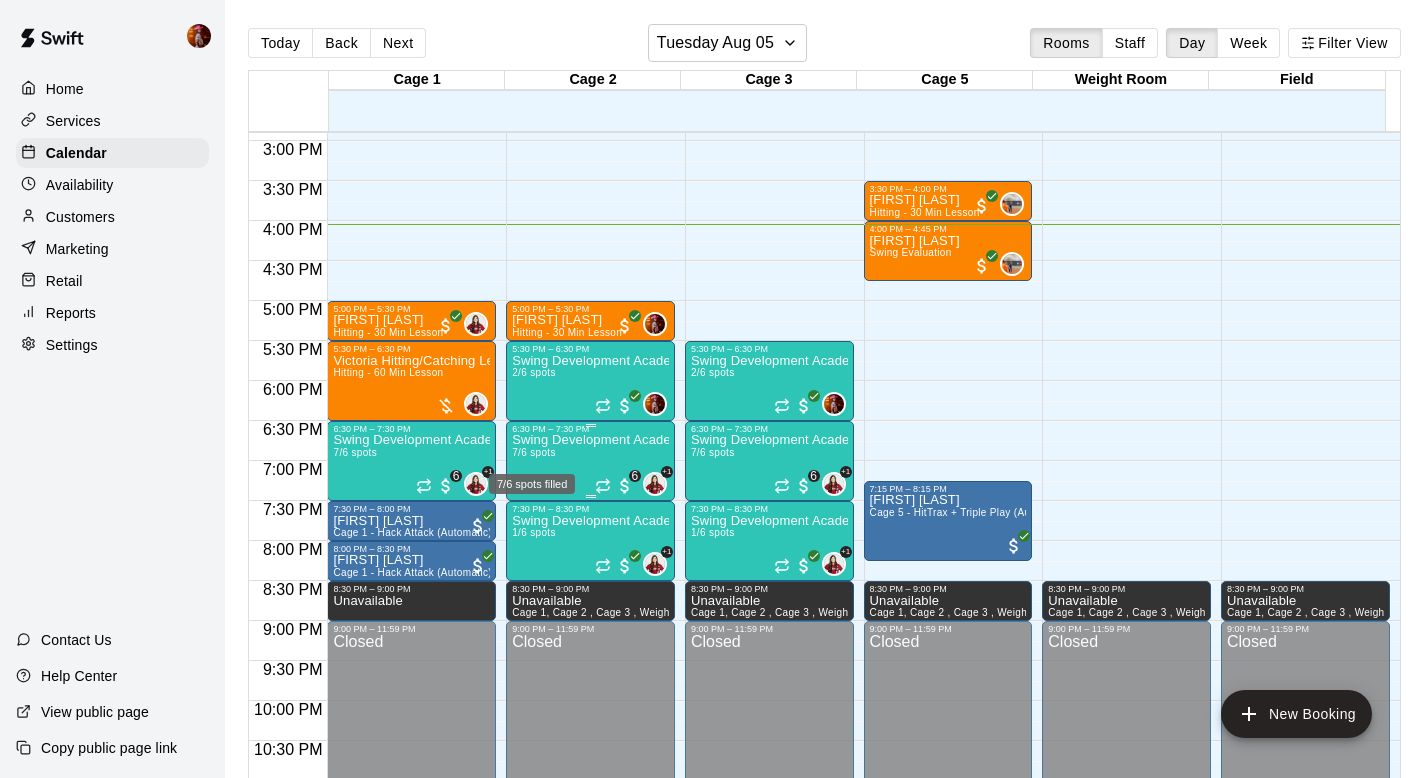 click on "7/6 spots" at bounding box center (534, 452) 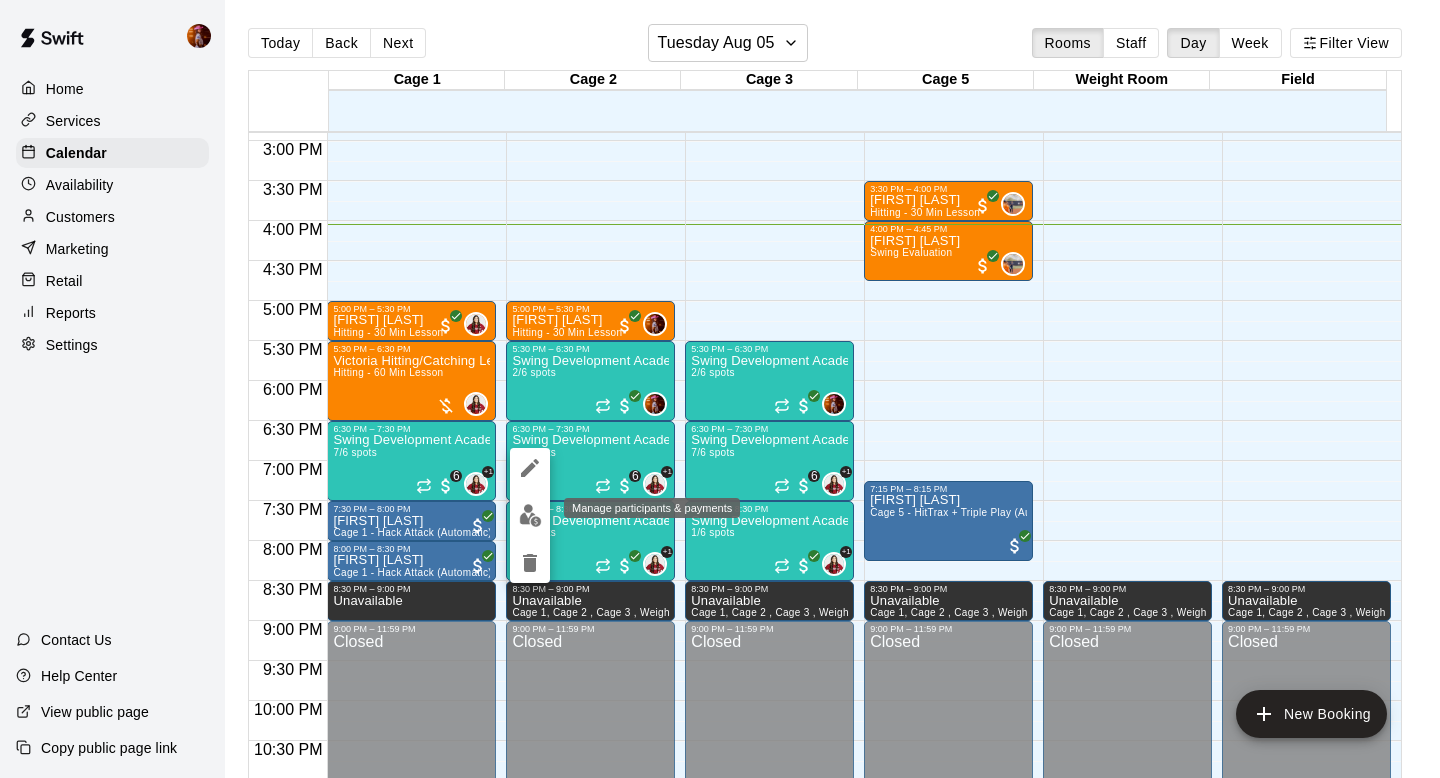 click at bounding box center (530, 515) 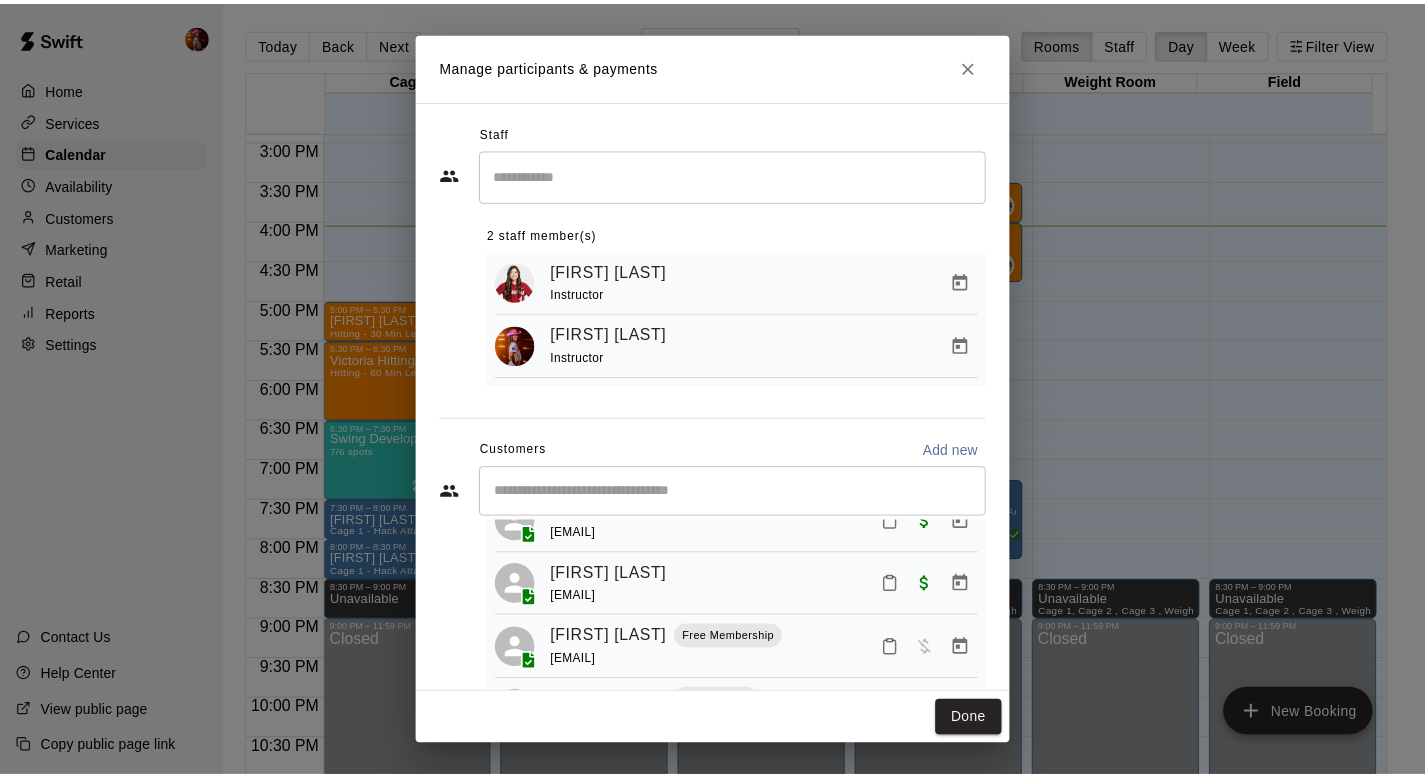 scroll, scrollTop: 307, scrollLeft: 0, axis: vertical 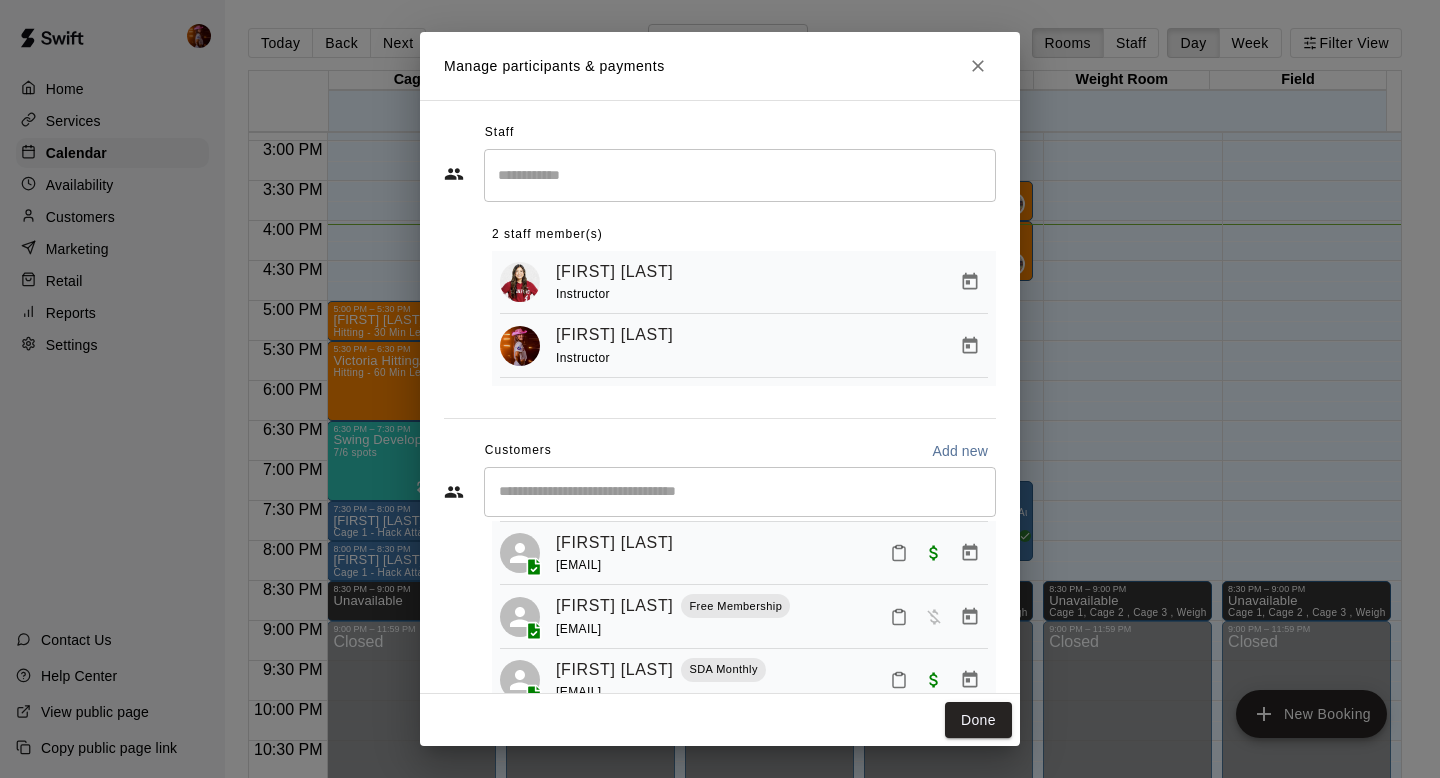 click on "[EMAIL]" at bounding box center (578, 565) 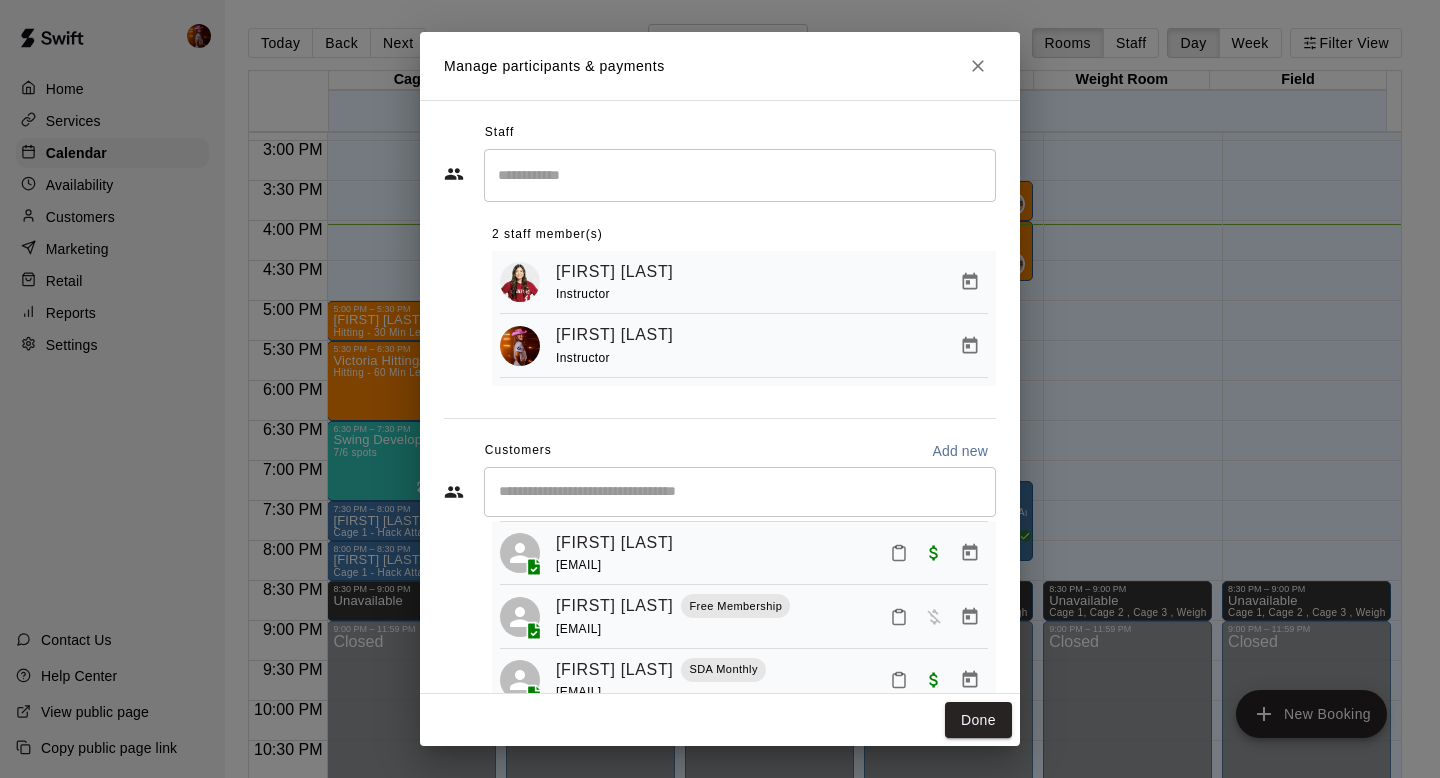 click on "[EMAIL]" at bounding box center (578, 565) 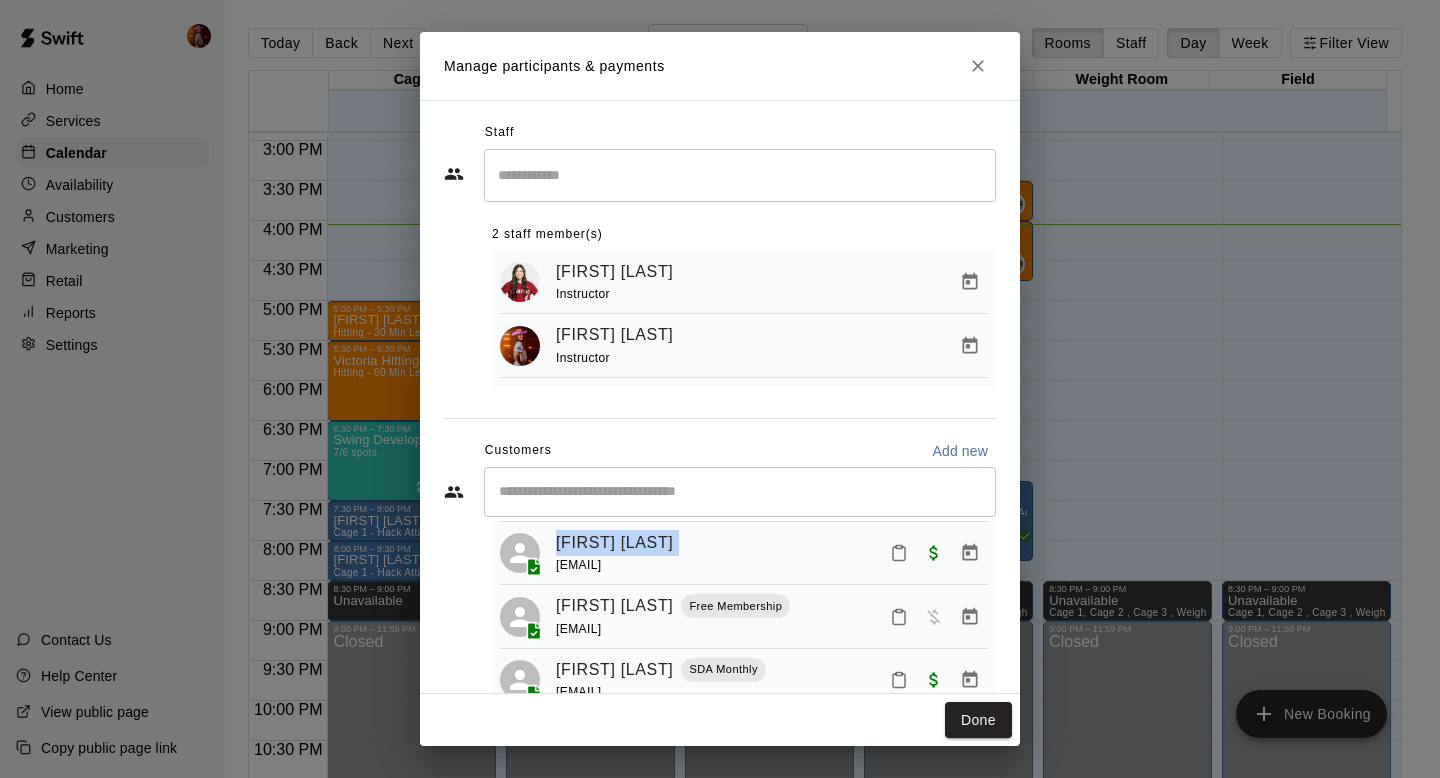 click on "[EMAIL]" at bounding box center [578, 565] 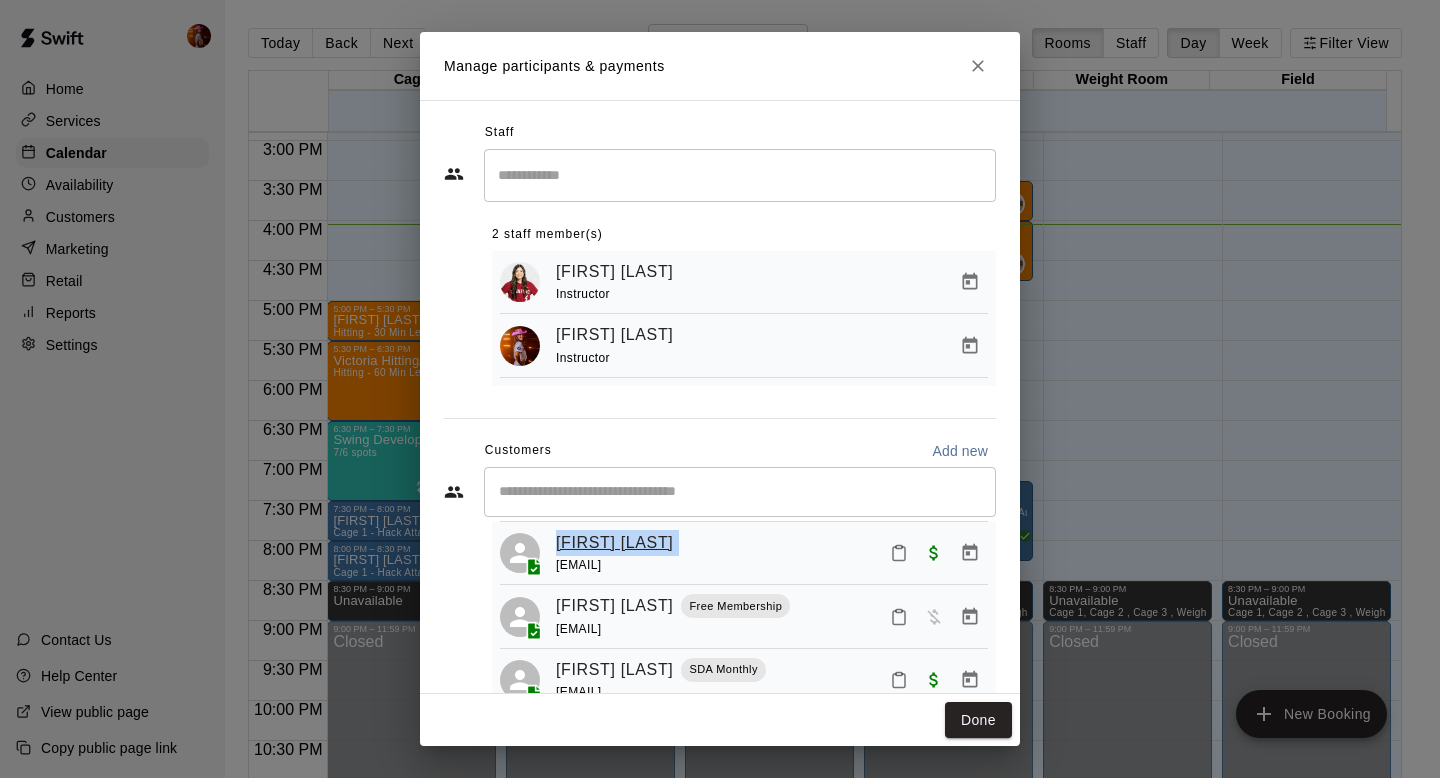 click on "[FIRST] [LAST]" at bounding box center (614, 543) 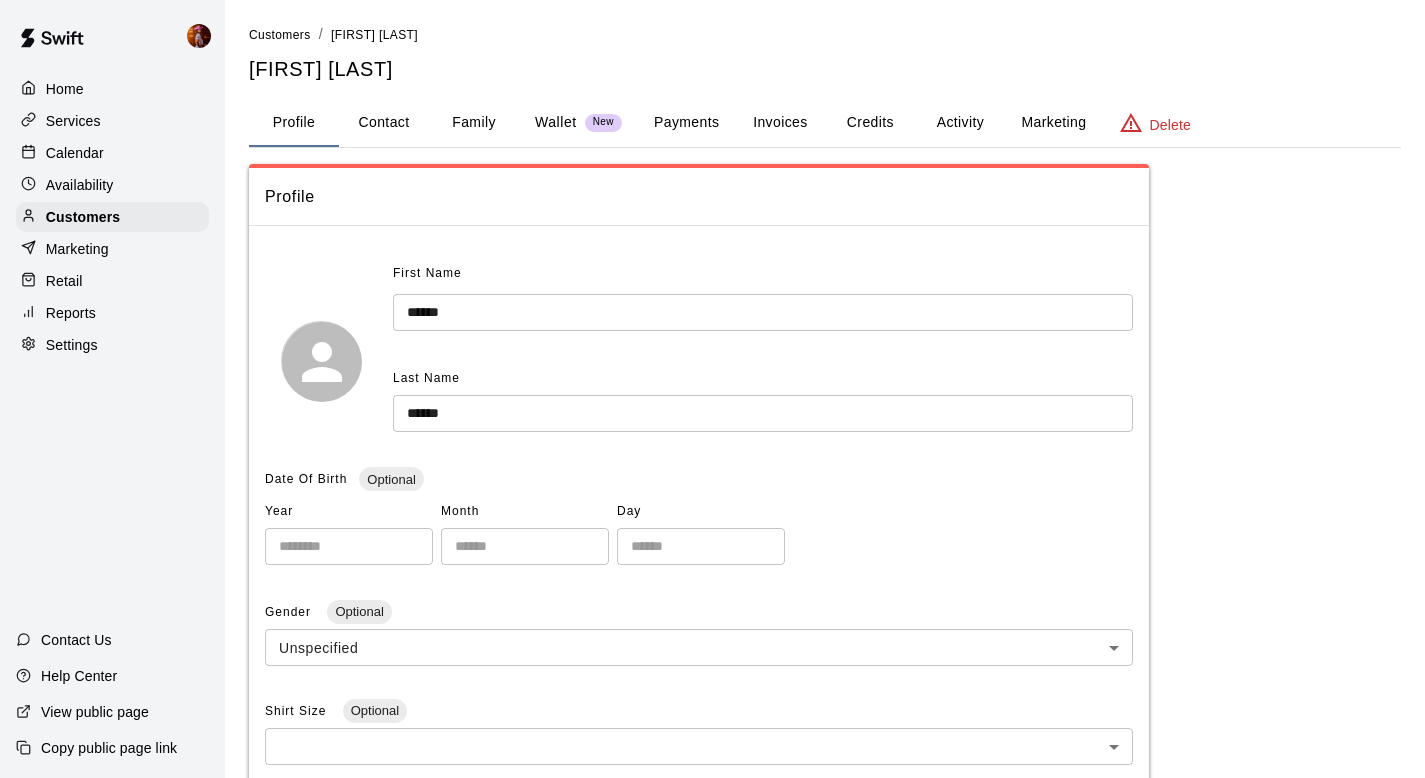 click on "Family" at bounding box center (474, 123) 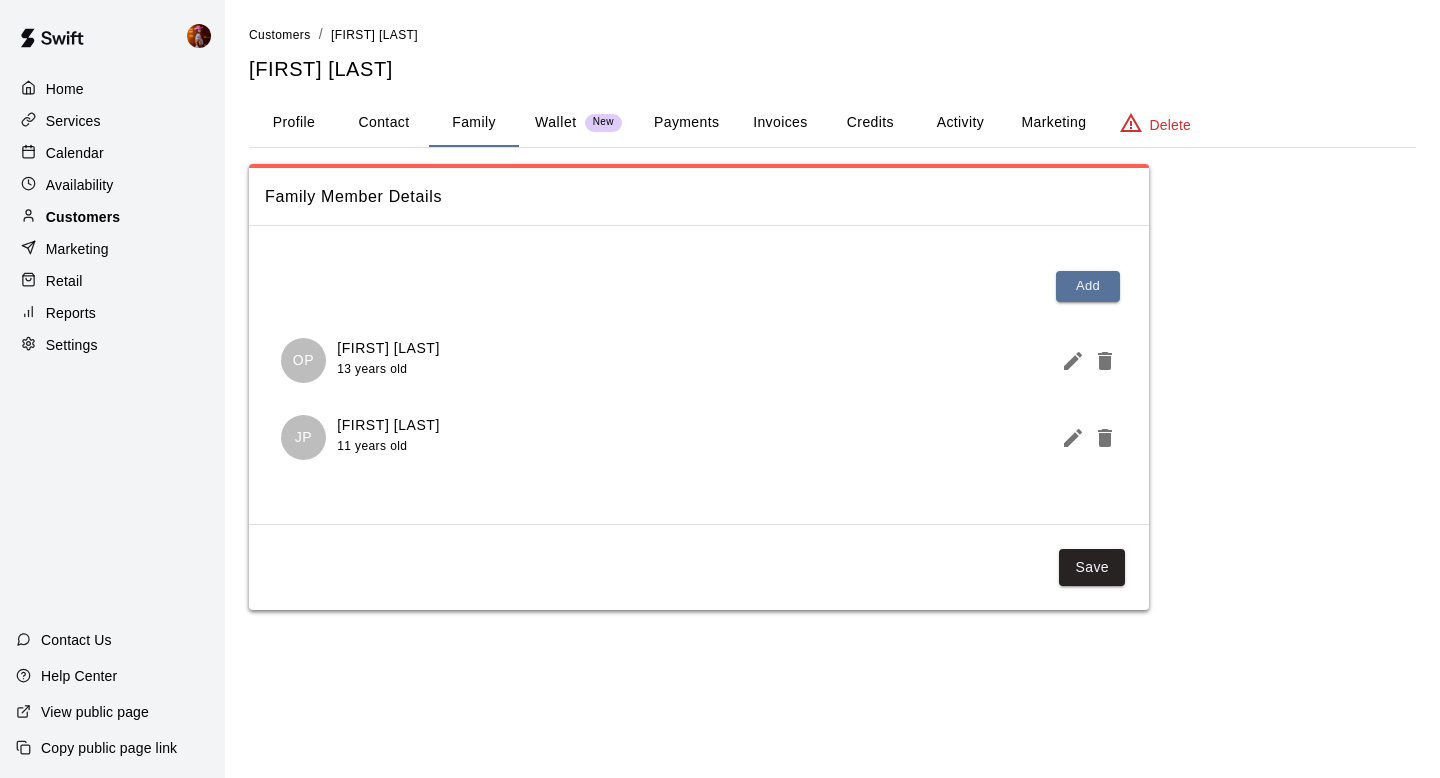 click on "Customers" at bounding box center (83, 217) 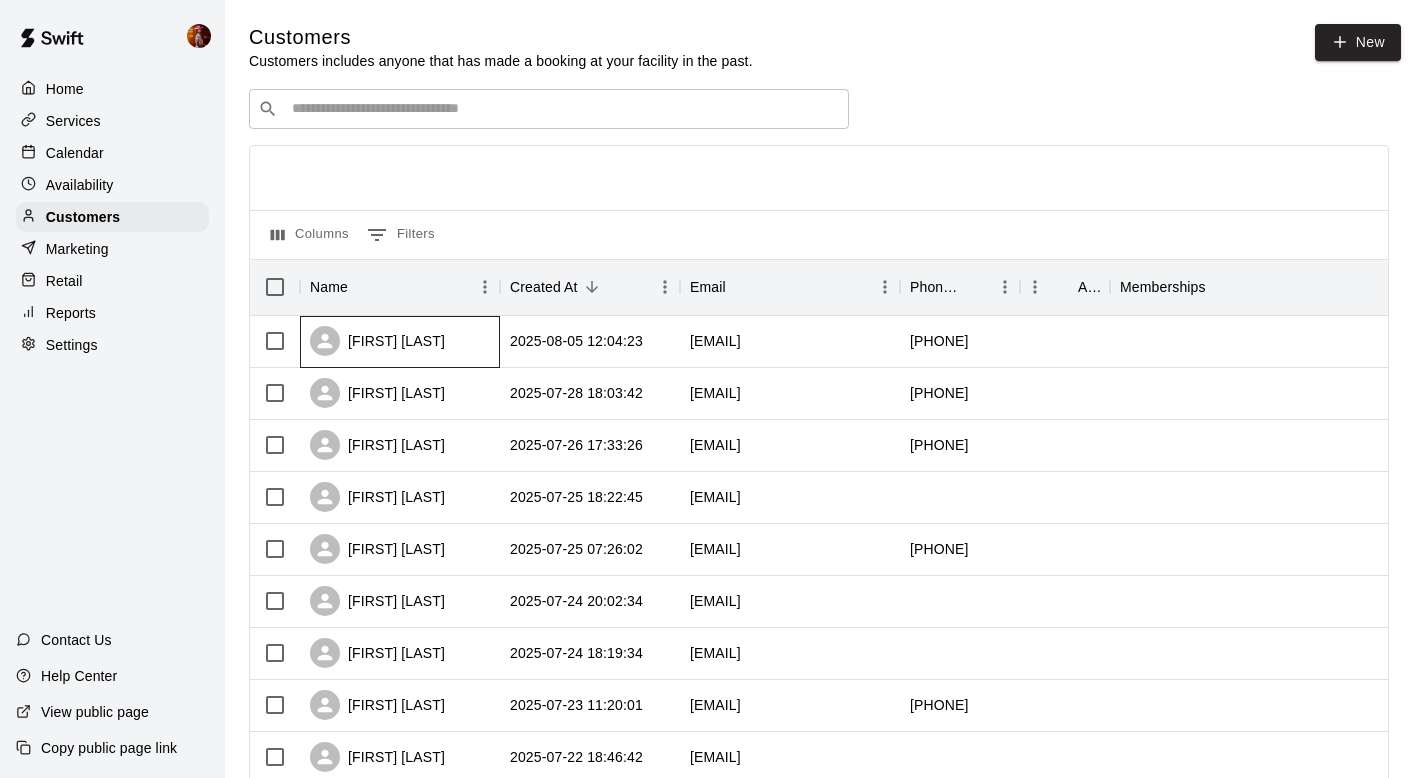 click on "[FIRST] [LAST]" at bounding box center (377, 341) 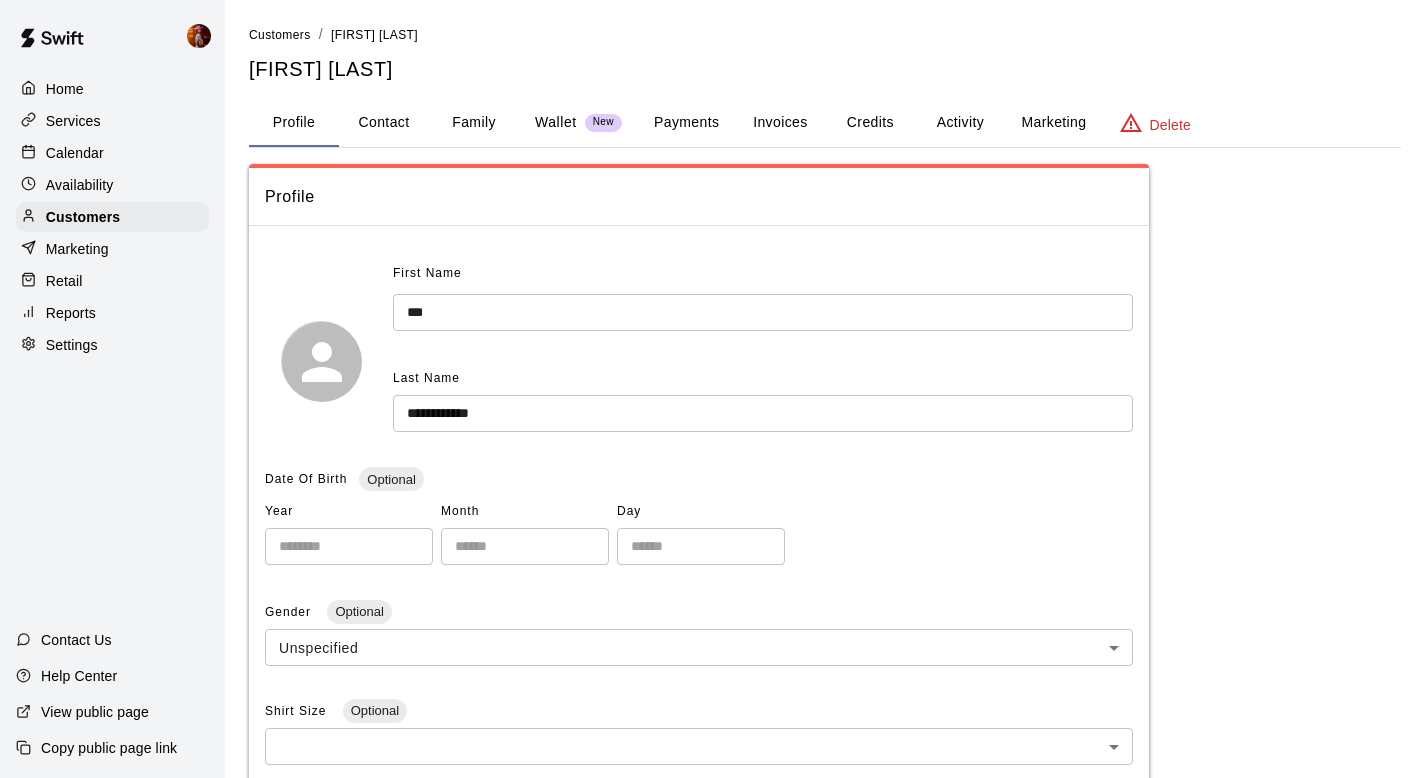 click on "Family" at bounding box center [474, 123] 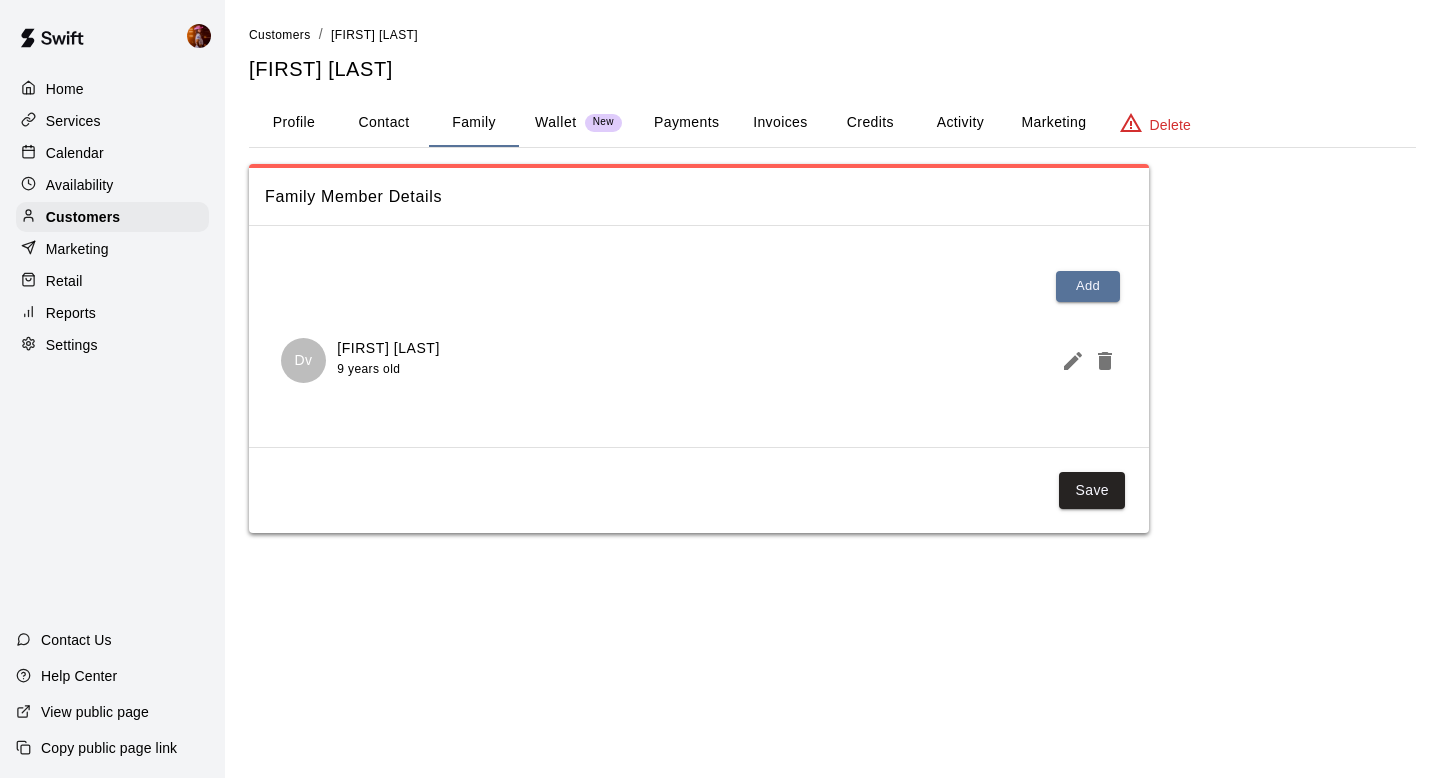 click on "Calendar" at bounding box center (75, 153) 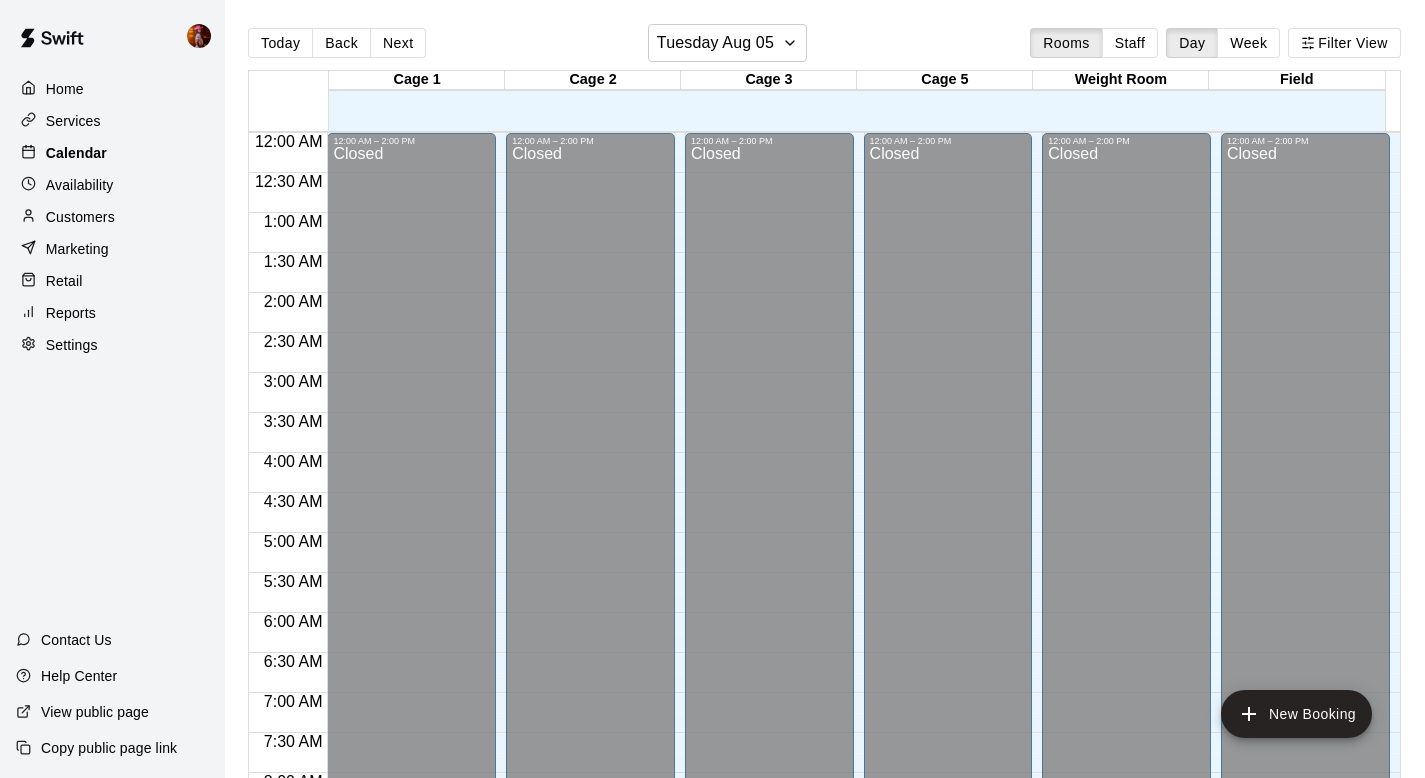 scroll, scrollTop: 1192, scrollLeft: 0, axis: vertical 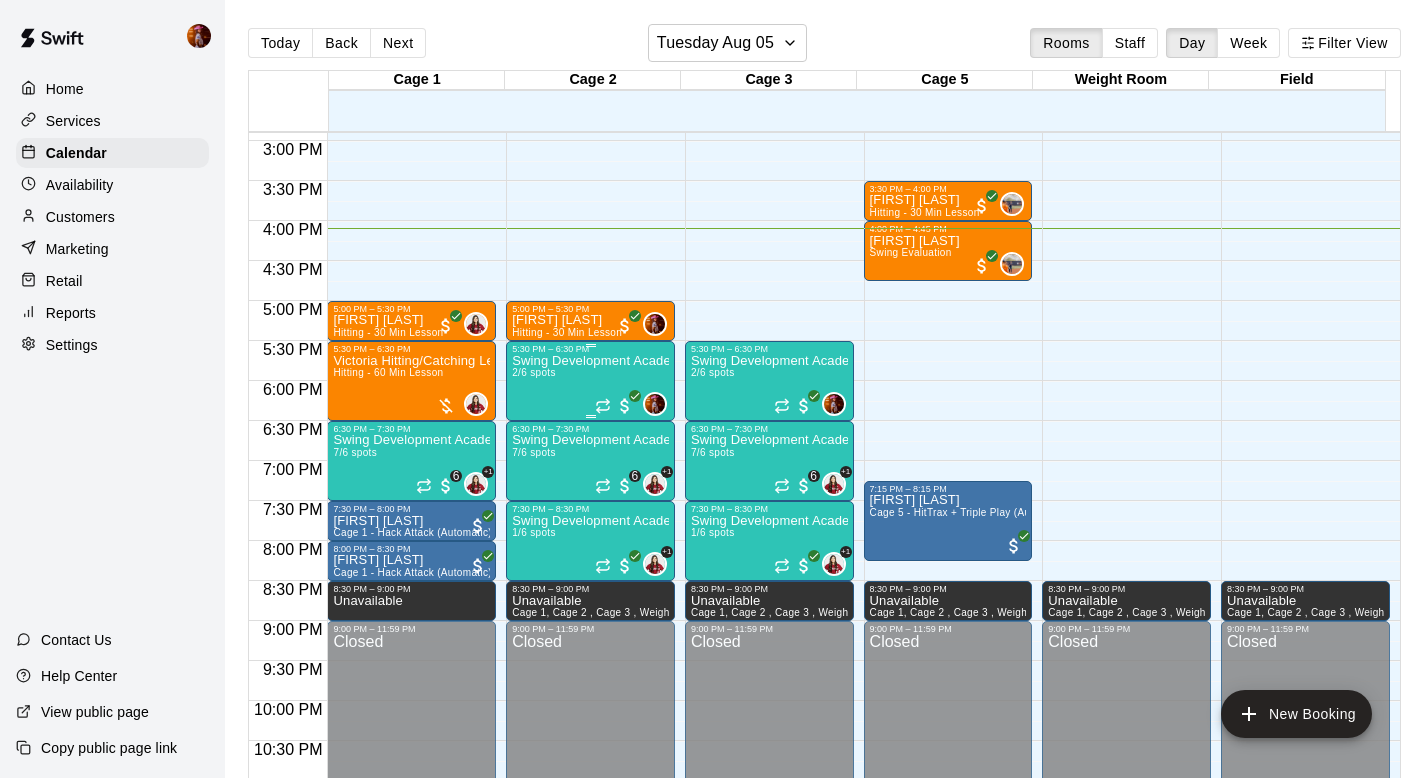 click on "Swing Development Academy 8U/10U 2/6 spots" at bounding box center (590, 743) 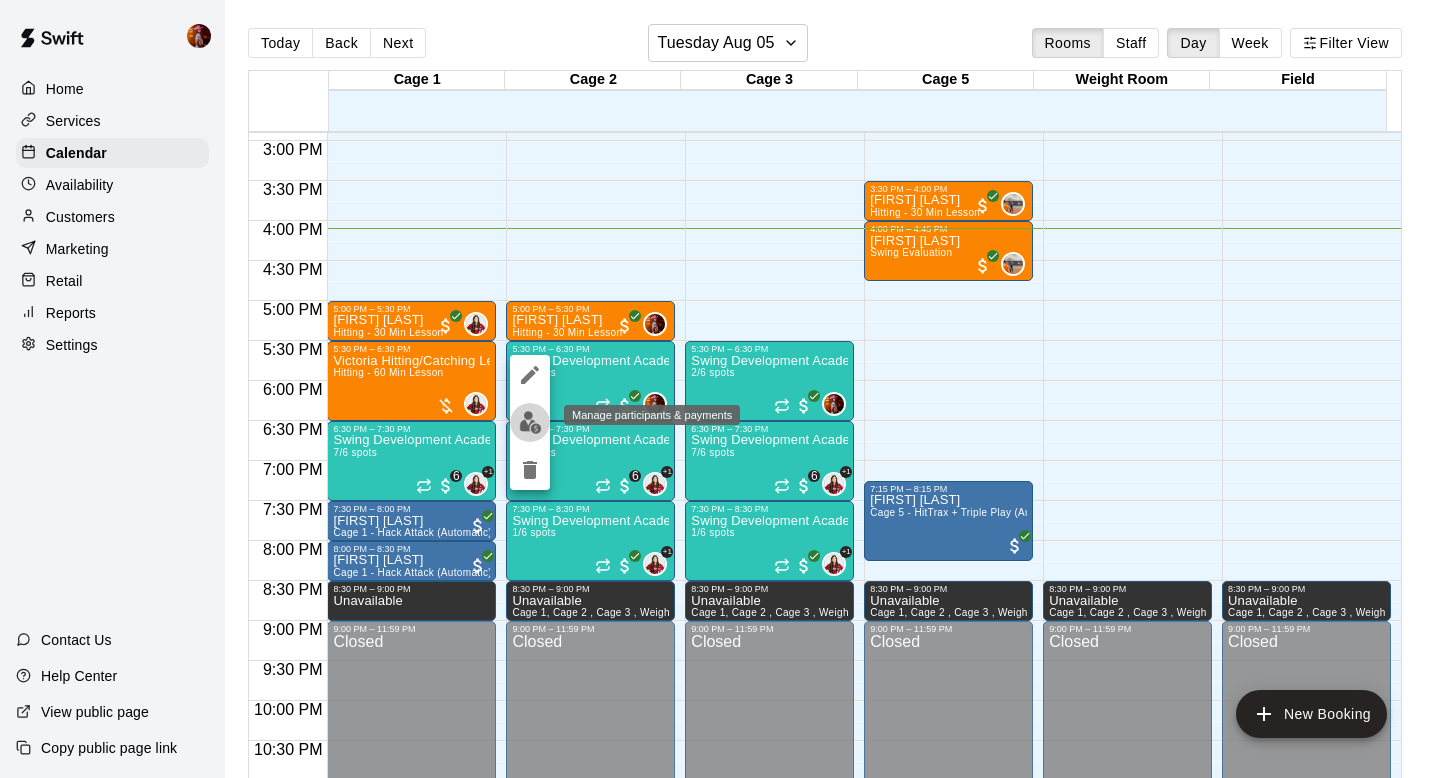 click at bounding box center (530, 422) 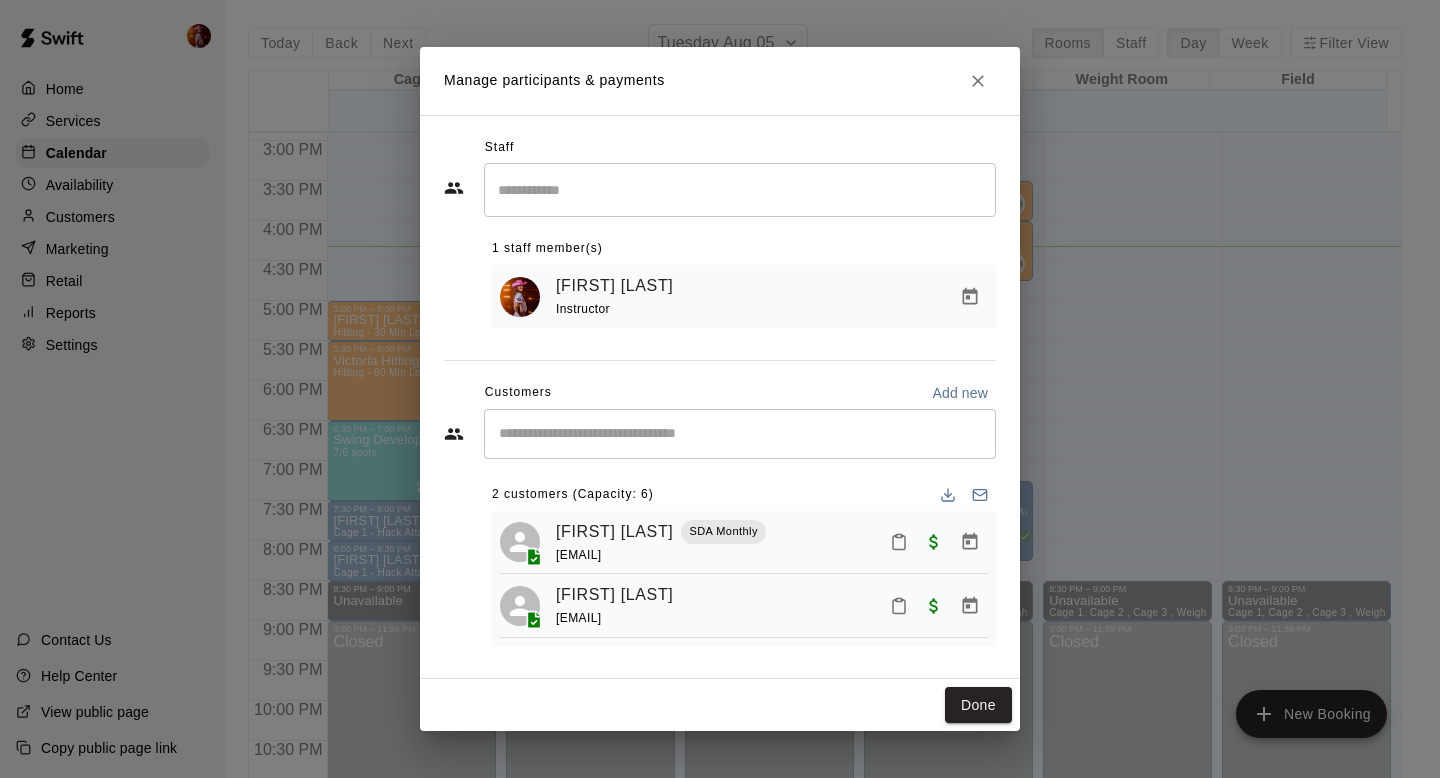 click on "Manage participants & payments Staff &#x20; 1   staff member(s) [FIRST] [LAST] Instructor Customers Add new &#x20; 2   customers (Capacity: 6) [CITY]  Alanis [EMAIL] [FIRST] [LAST] [EMAIL] Done" at bounding box center (720, 389) 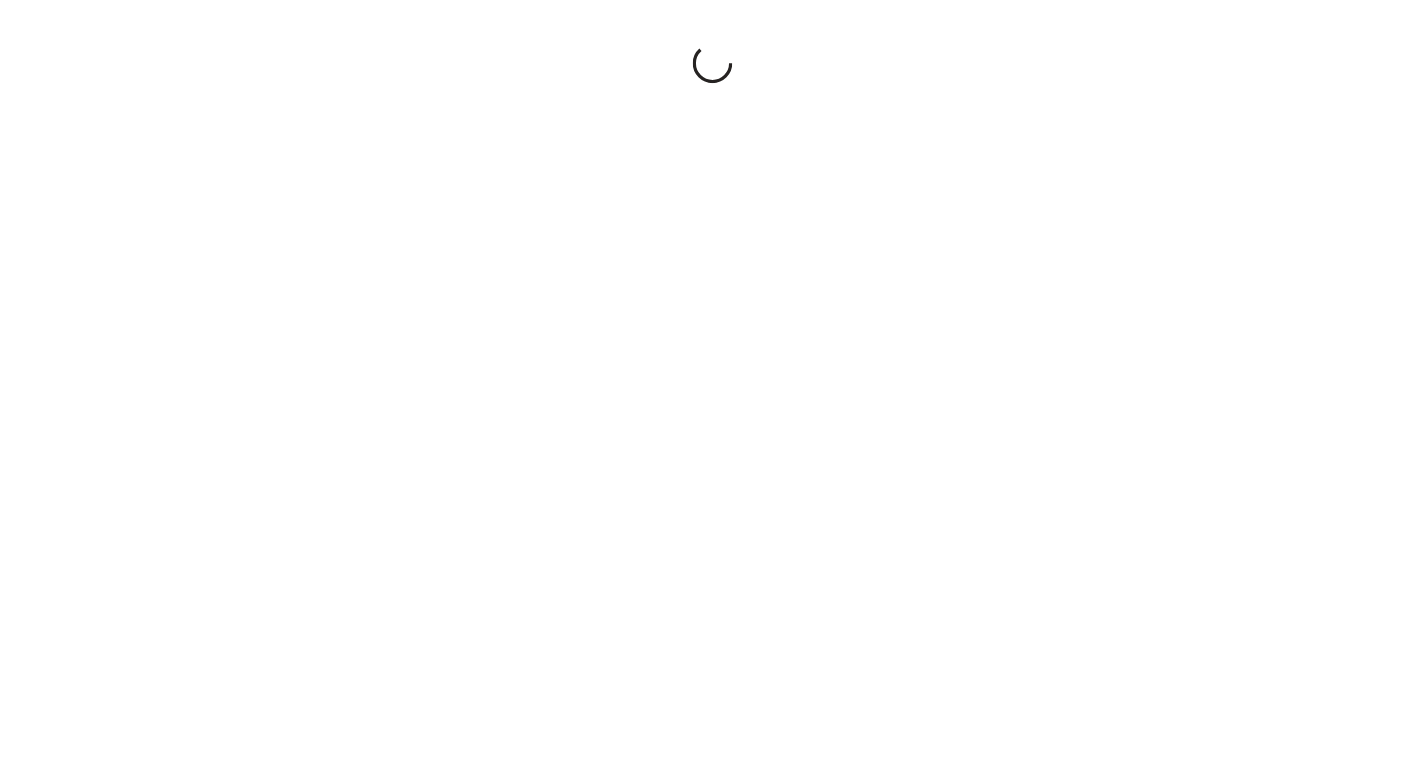 scroll, scrollTop: 0, scrollLeft: 0, axis: both 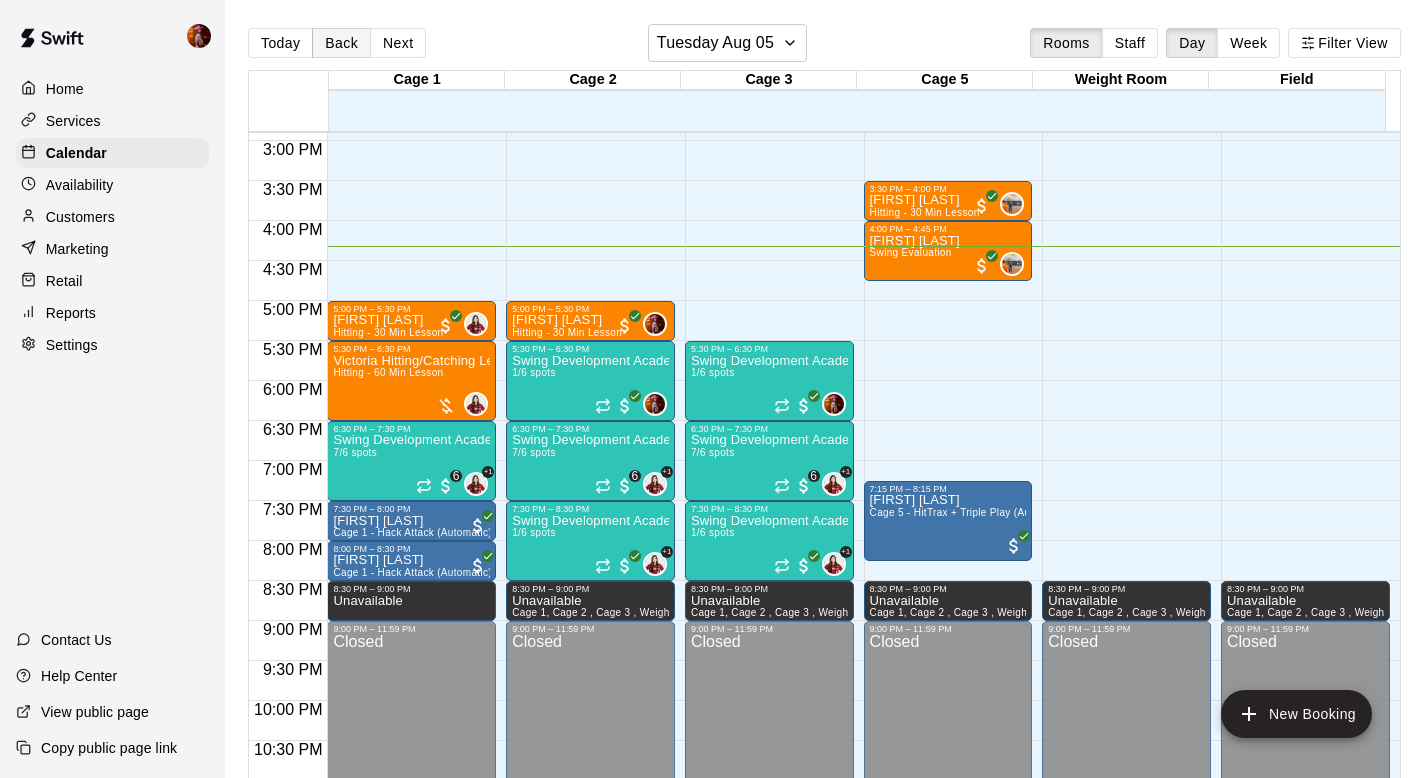 click on "Back" at bounding box center (341, 43) 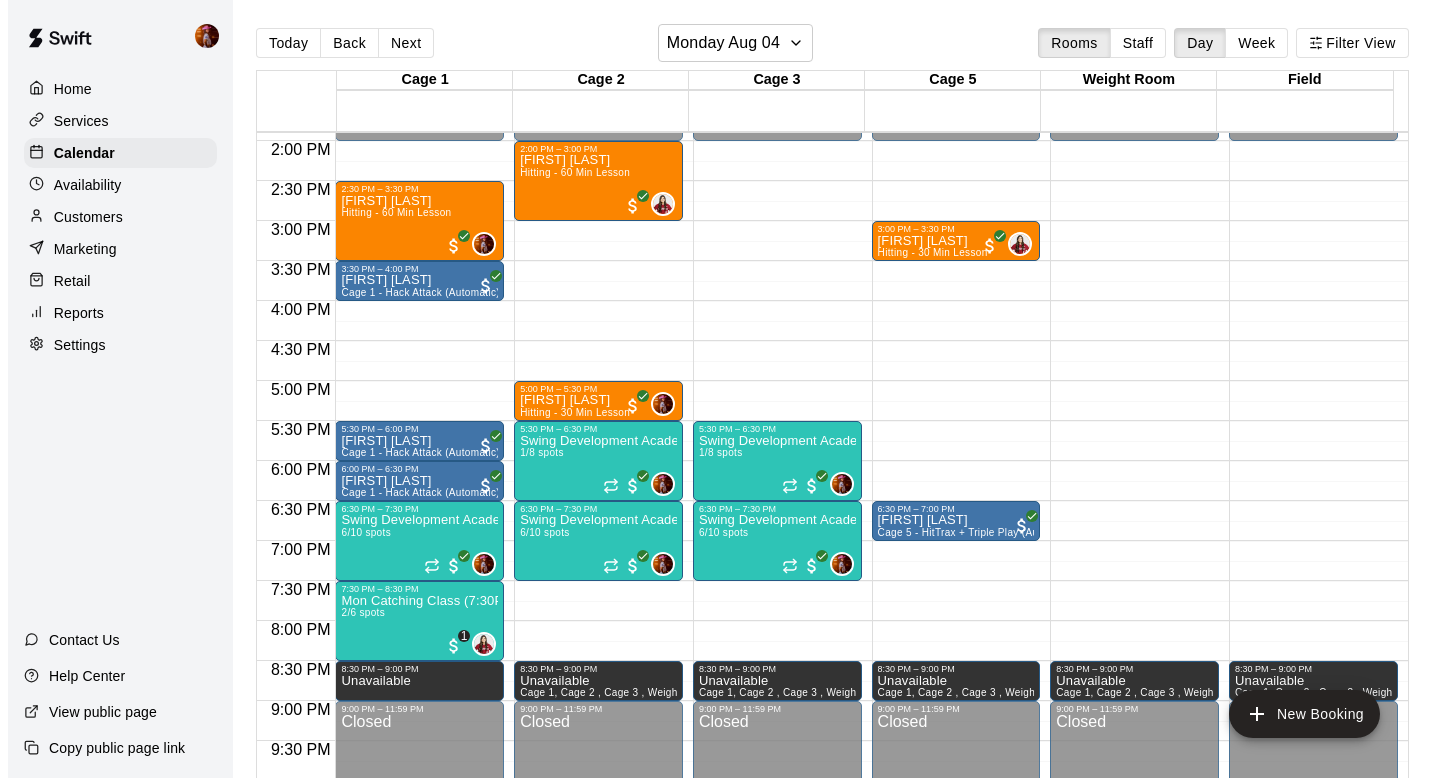 scroll, scrollTop: 1111, scrollLeft: 0, axis: vertical 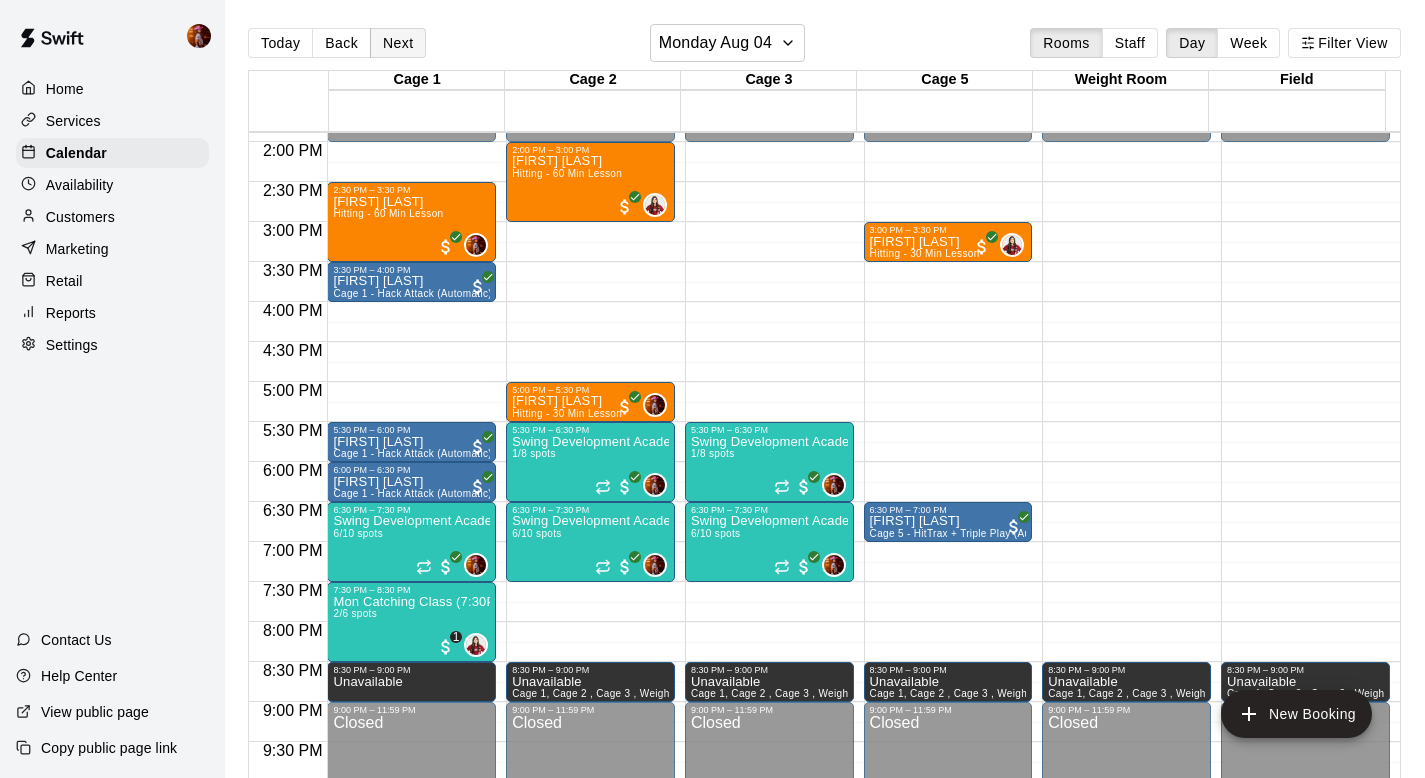 click on "Next" at bounding box center (398, 43) 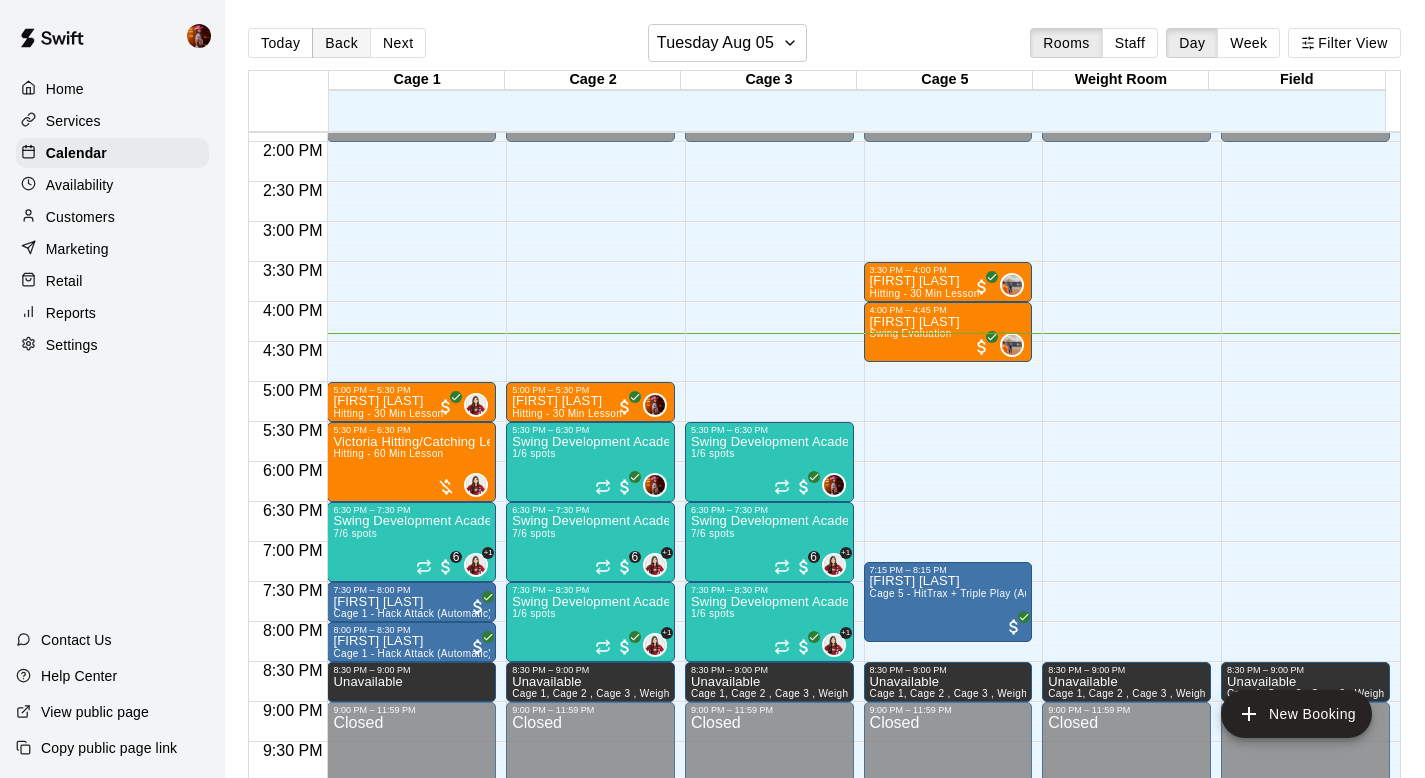 click on "Back" at bounding box center (341, 43) 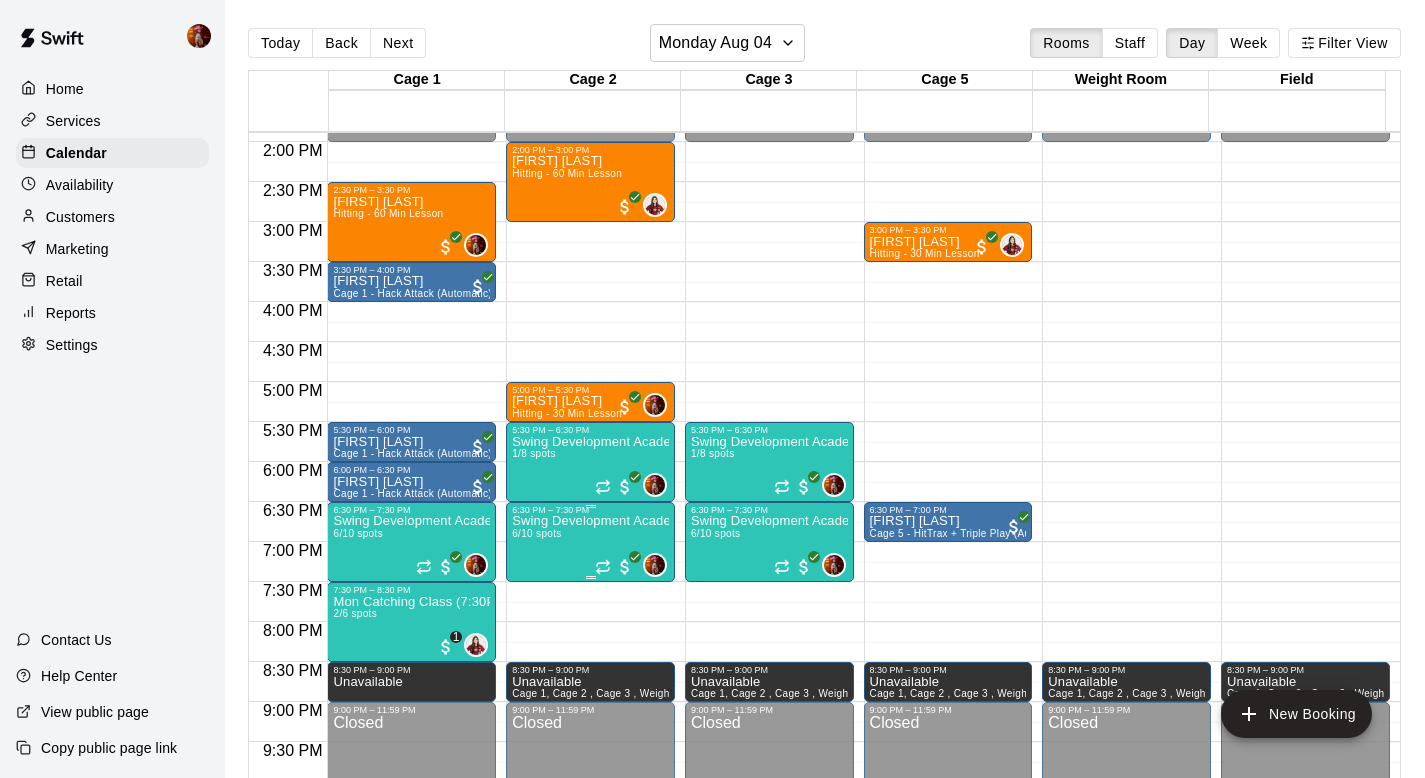 click on "6/10 spots" at bounding box center [536, 533] 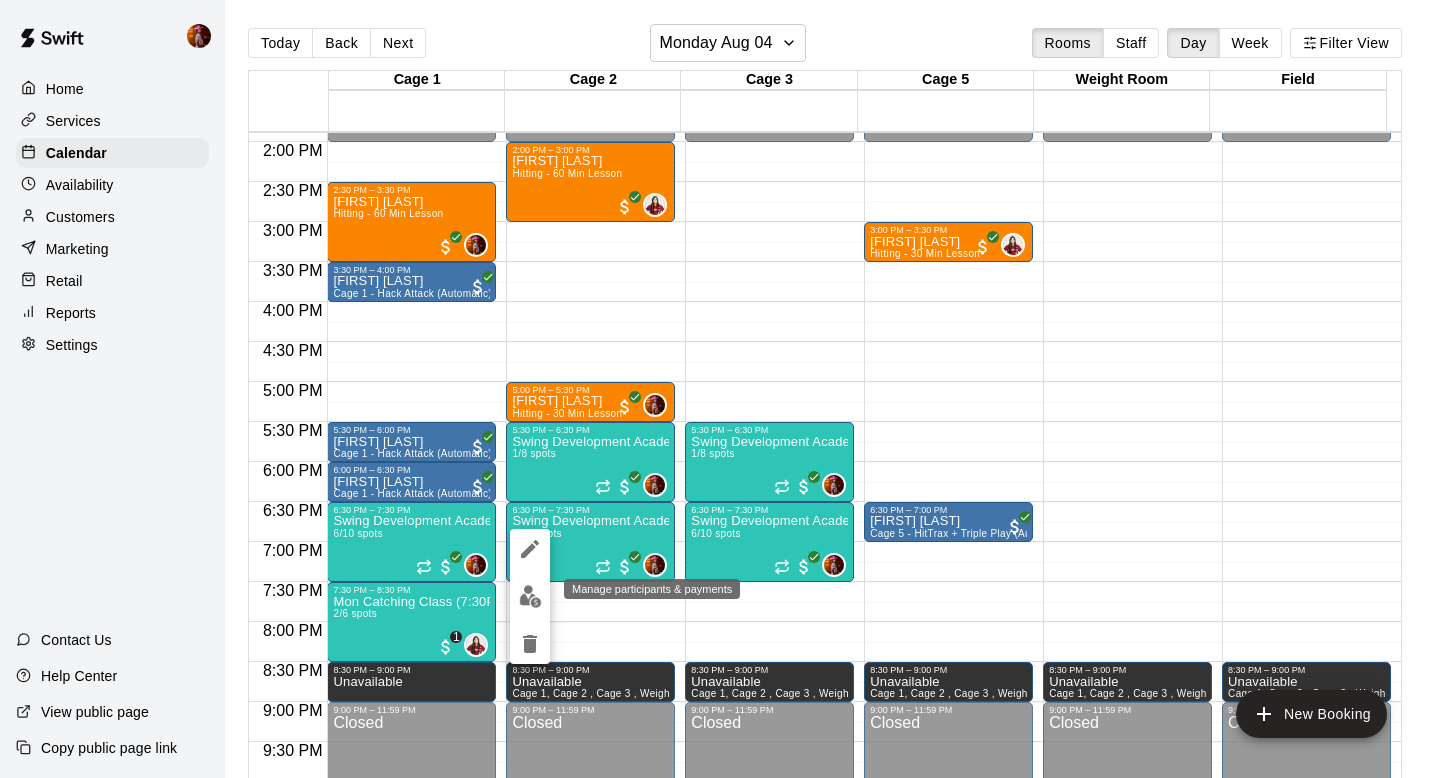 click at bounding box center [530, 596] 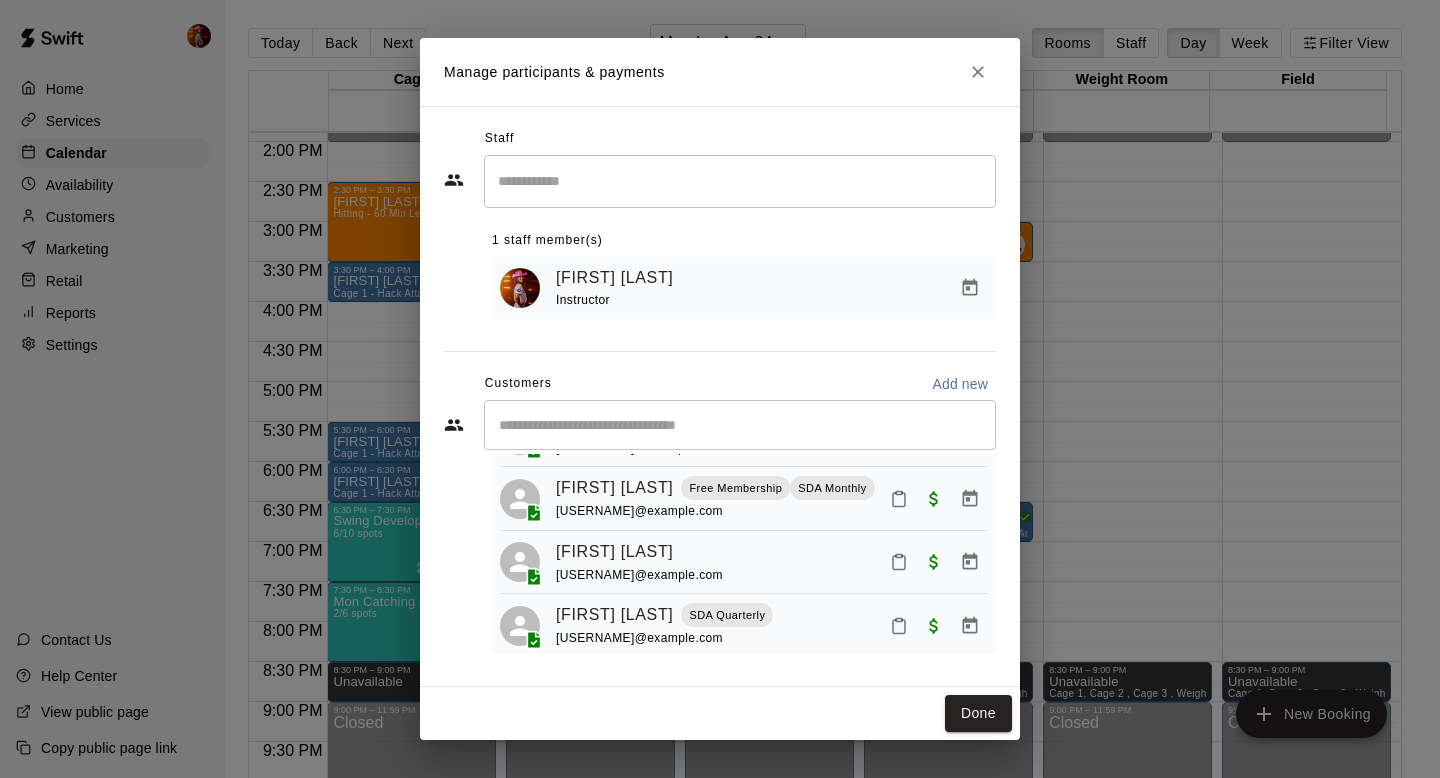 scroll, scrollTop: 243, scrollLeft: 0, axis: vertical 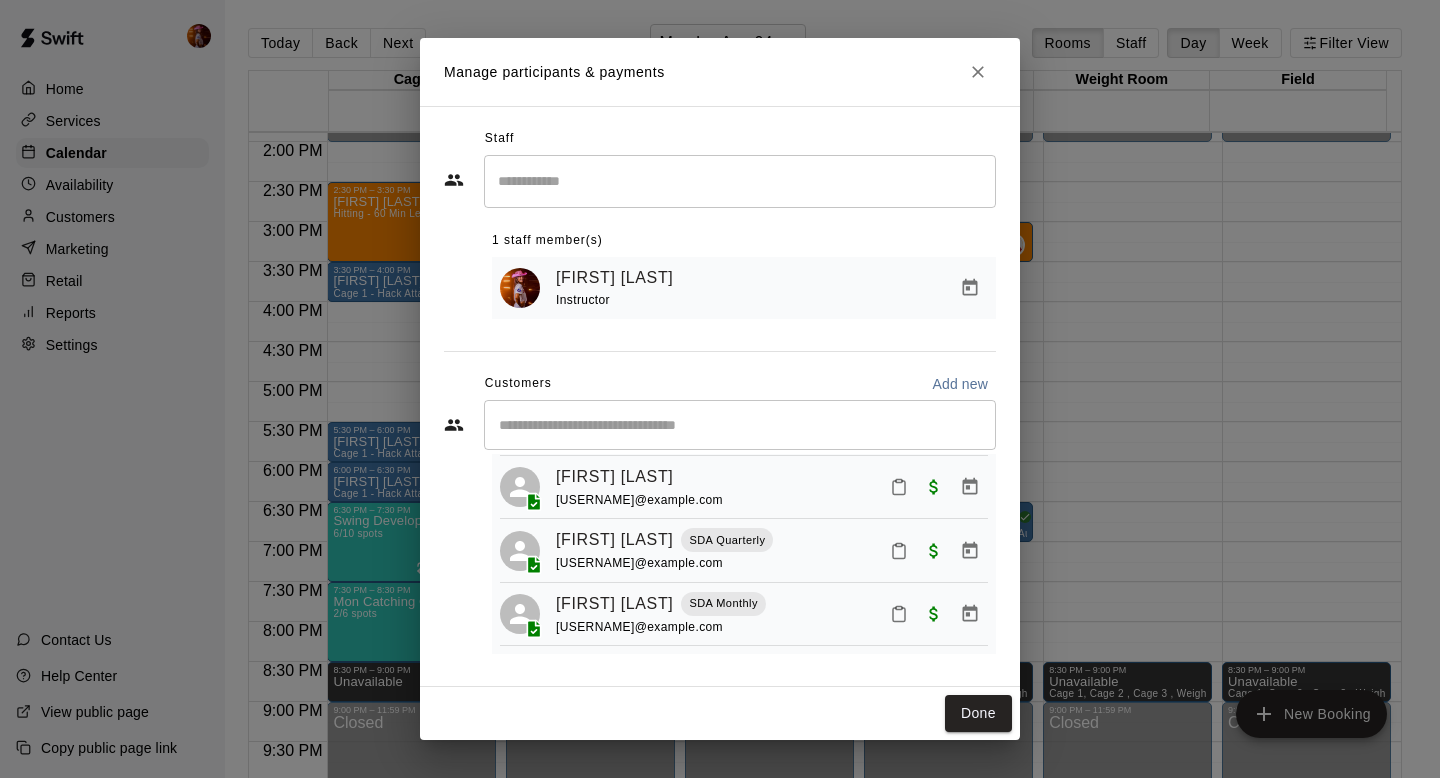 click on "Manage participants & payments Staff ​ 1   staff member(s) Kaitlyn Lim Instructor Customers Add new ​ 6   customers (Capacity: 10) Chloe Lara josyl0710@gmail.com Elianne  Danieli  ray@tacwm.com Elyssé Diaz Free Membership  SDA Monthly chamaco4558@yahoo.com Jiselle  Rubio srubio@ccicolleges.edu Sophia Pirayesh  SDA Quarterly er543@aol.com Sophia  Berger SDA Monthly howtoreachheather@gmail.com Done" at bounding box center [720, 389] 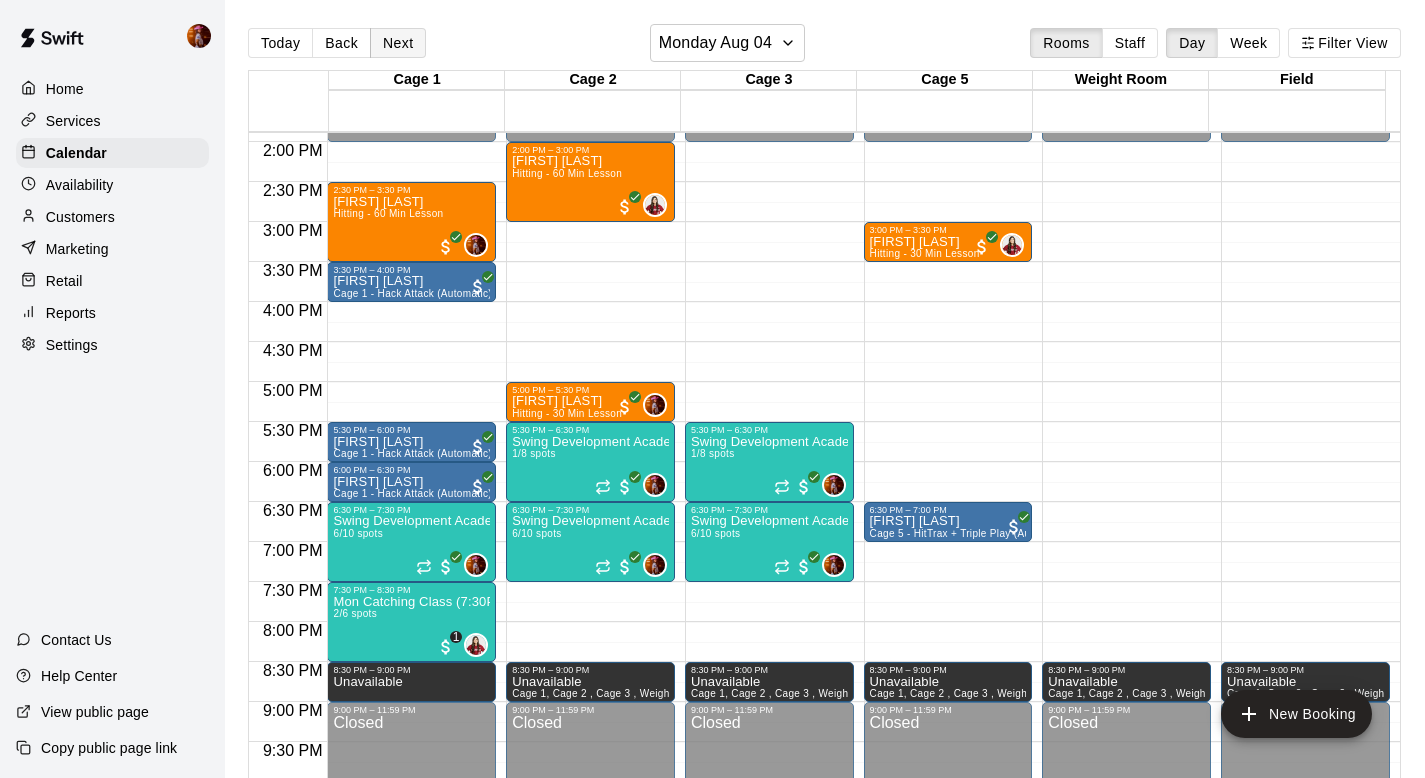 click on "Next" at bounding box center (398, 43) 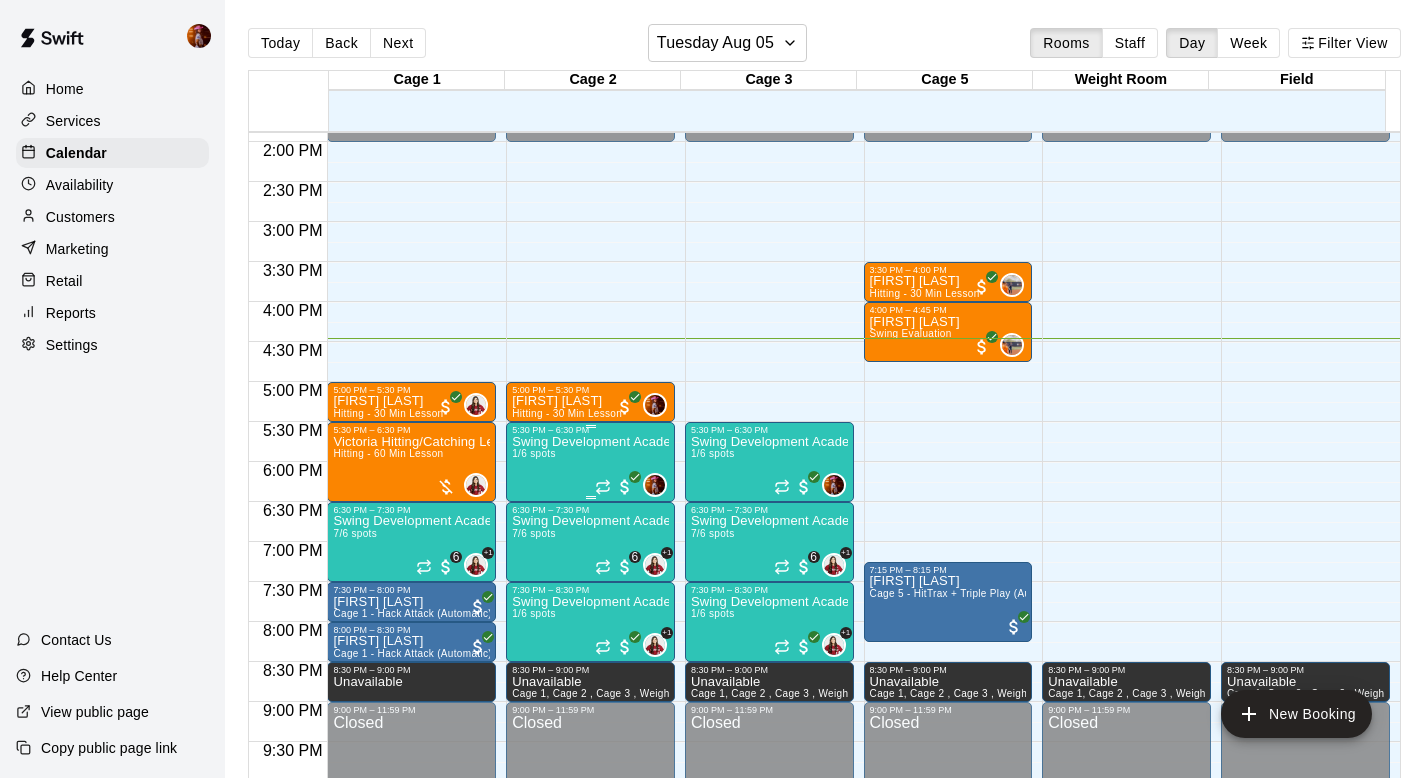 click on "Swing Development Academy 8U/10U 1/6 spots" at bounding box center [590, 824] 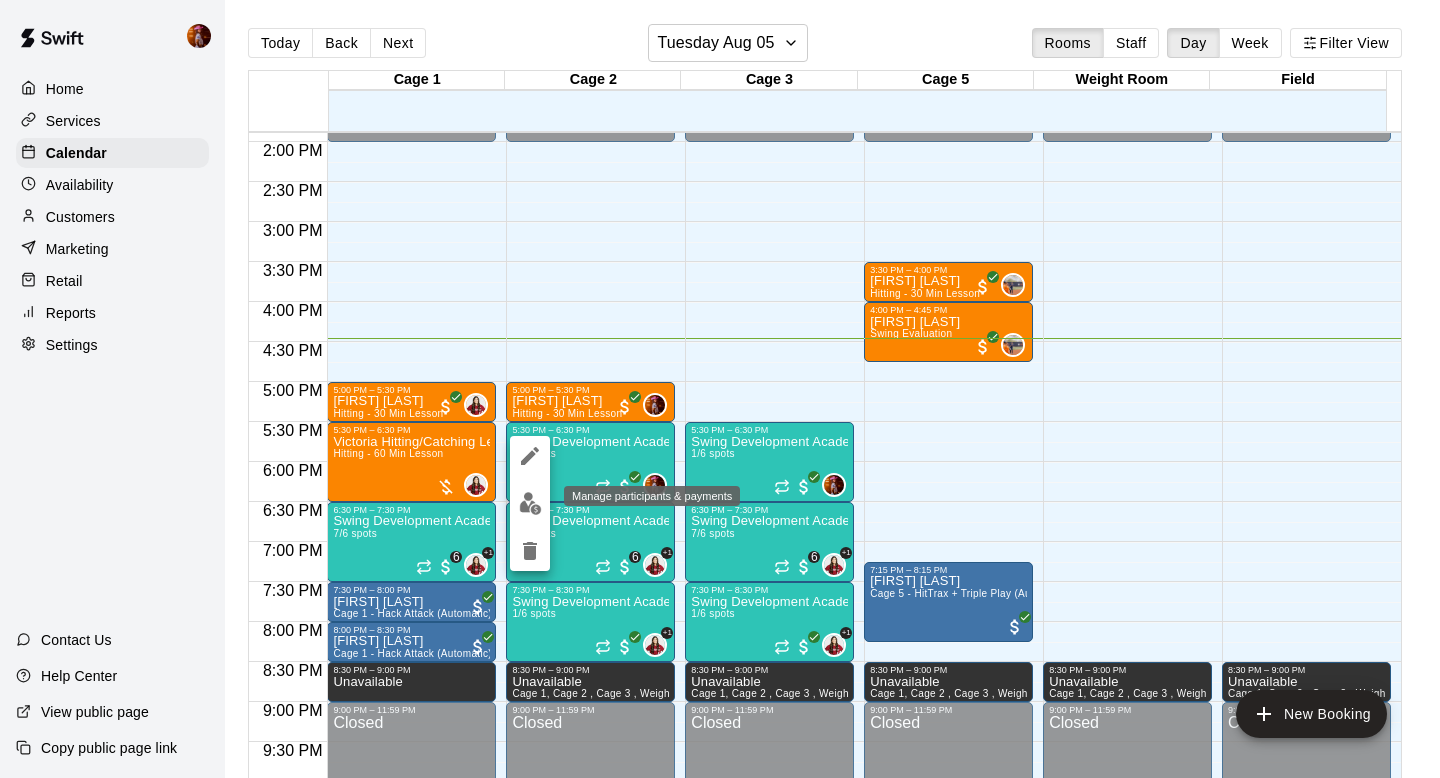 click at bounding box center [530, 503] 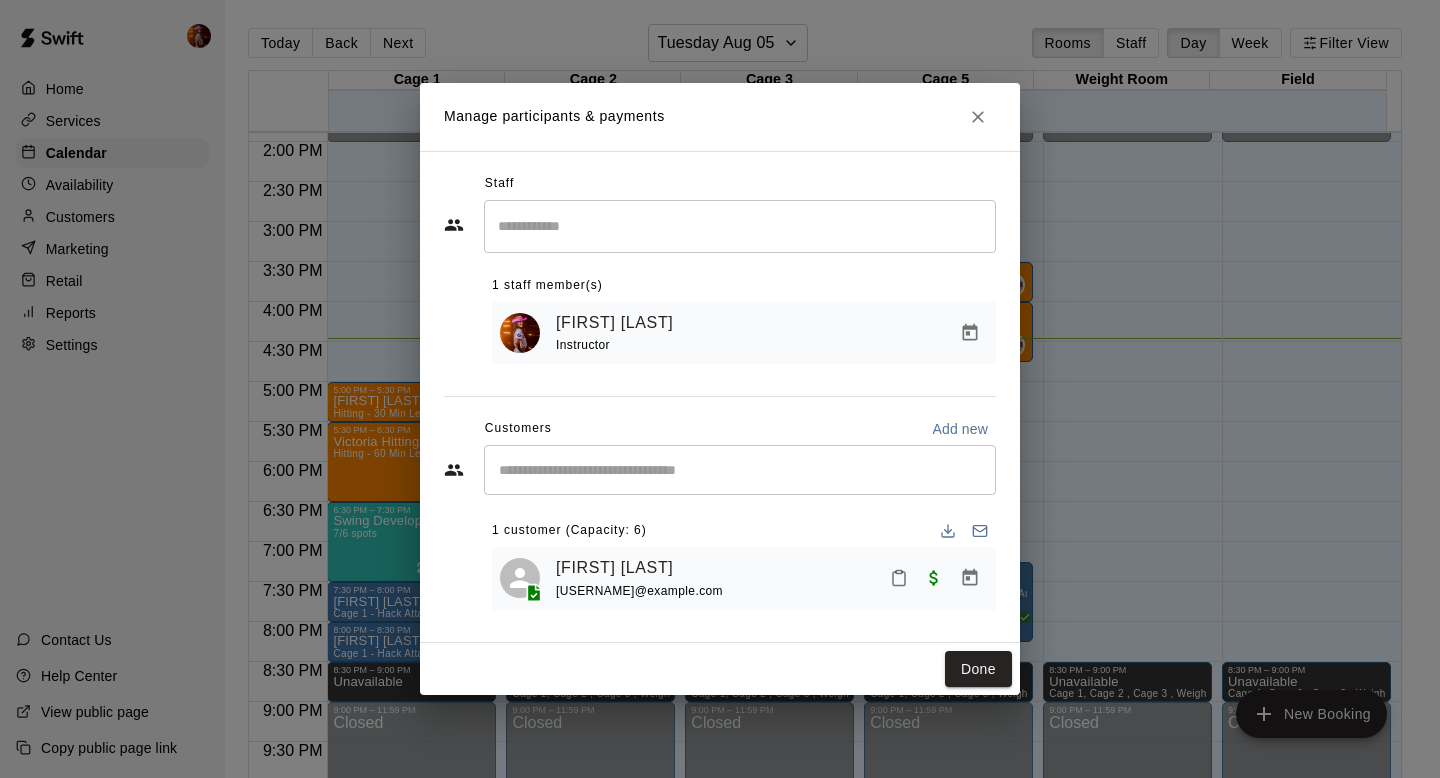 click on "Manage participants & payments Staff ​ 1   staff member(s) Kaitlyn Lim Instructor Customers Add new ​ 1   customer (Capacity: 6) Daisy van der Valk tim@fastlanemotorfuels.com Done" at bounding box center (720, 389) 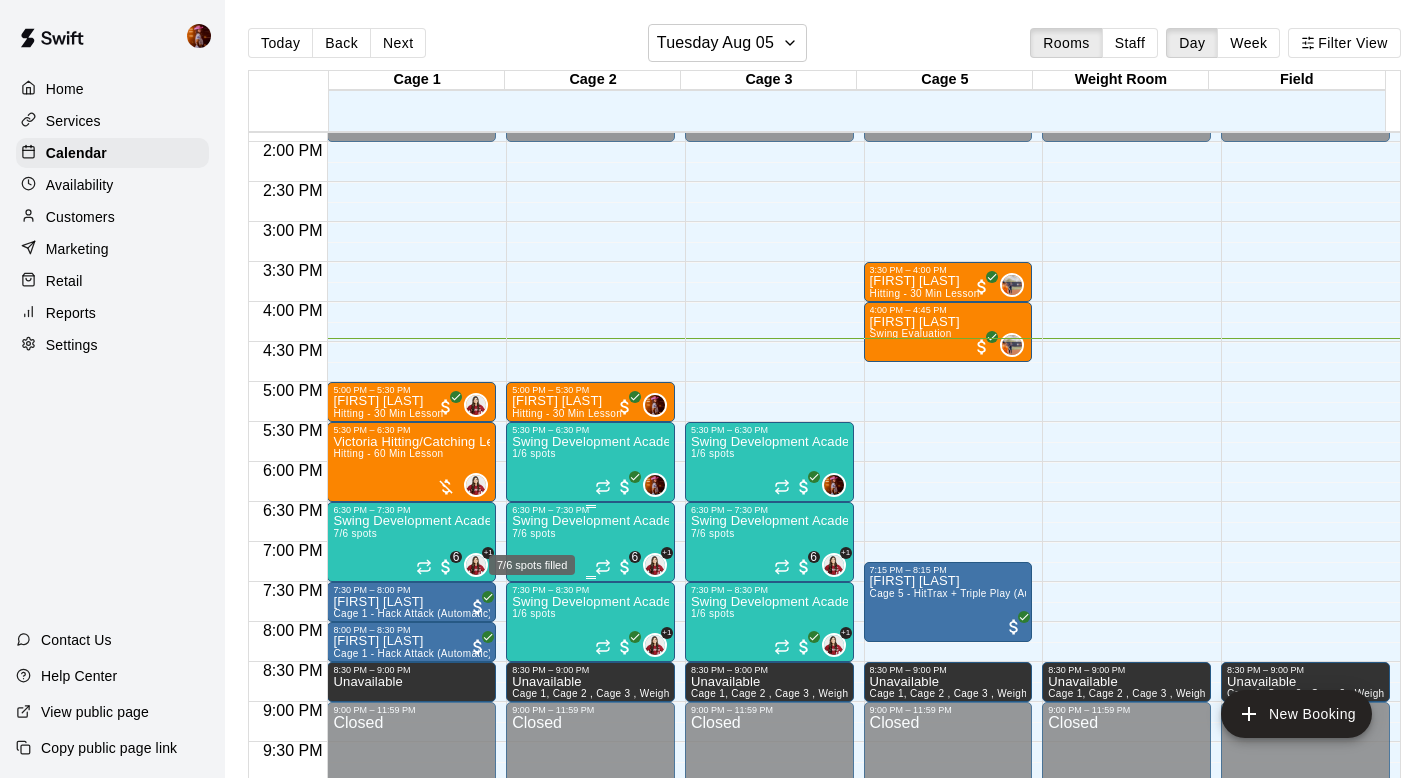 click on "7/6 spots" at bounding box center (534, 533) 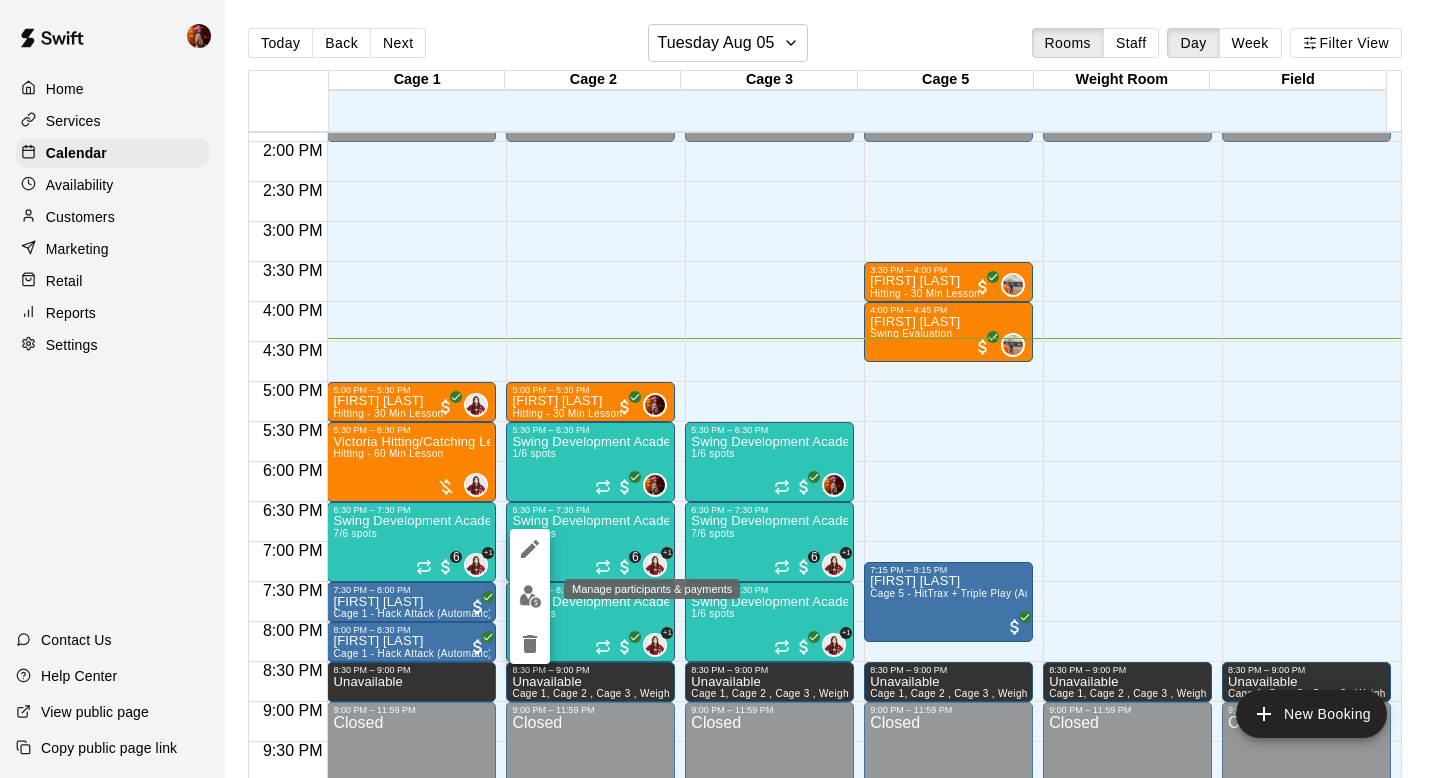 click at bounding box center [530, 596] 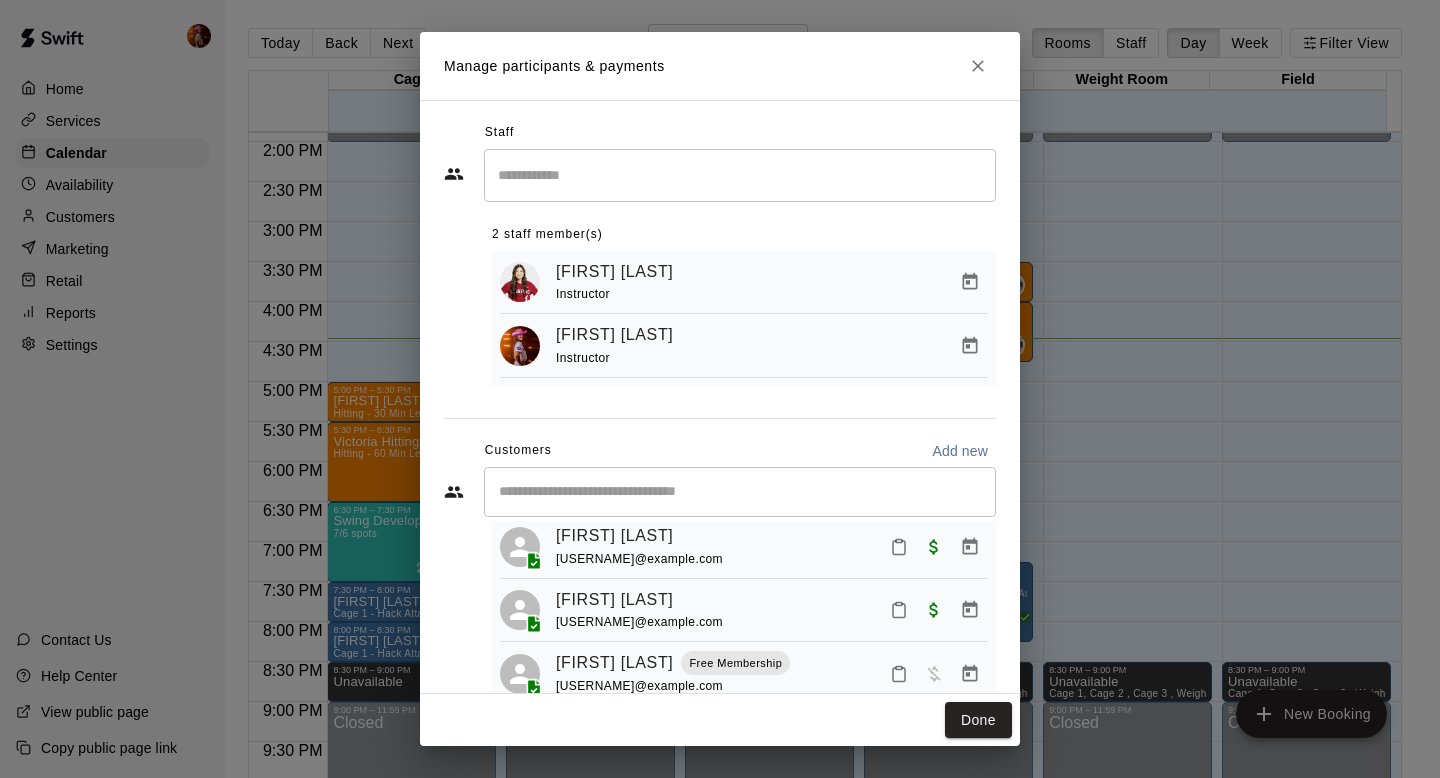 scroll, scrollTop: 245, scrollLeft: 0, axis: vertical 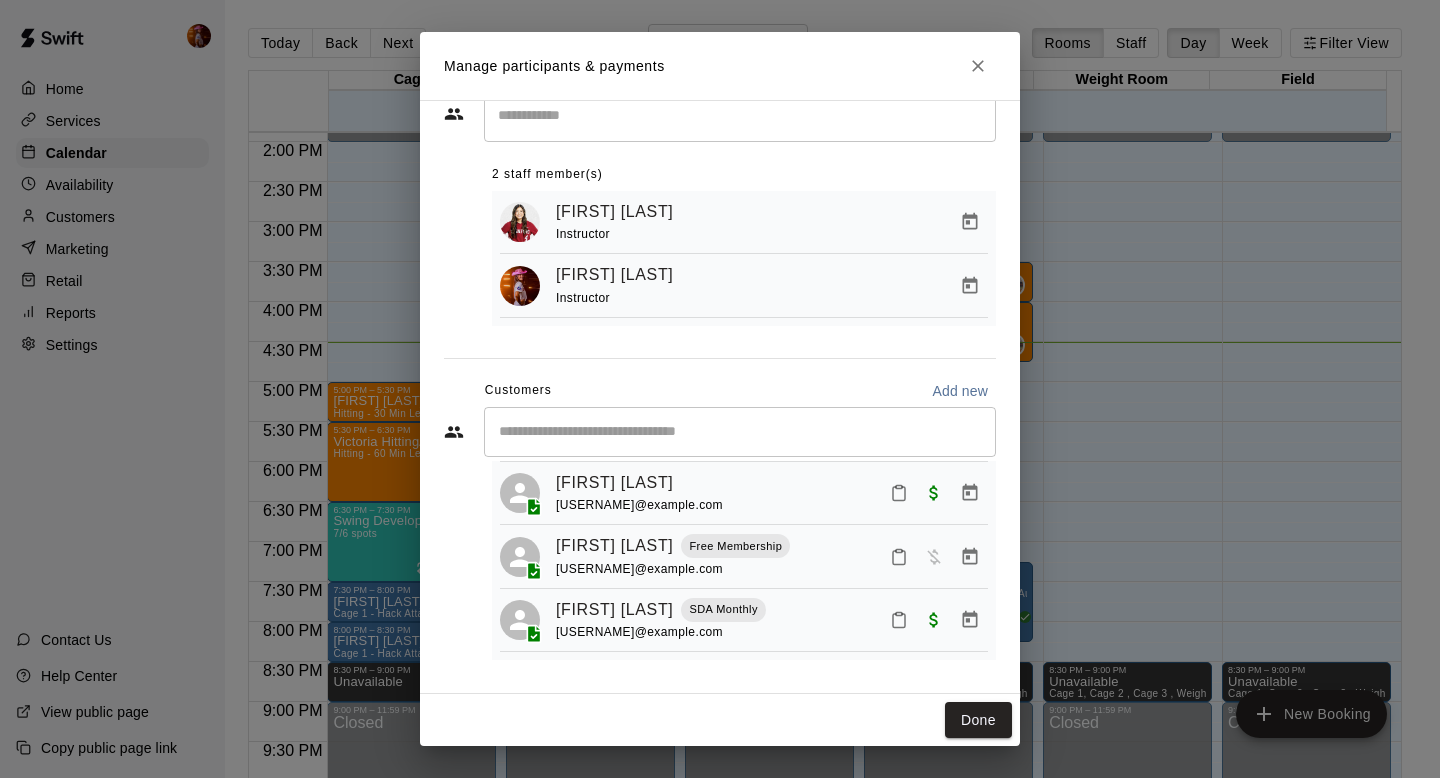 click on "Manage participants & payments Staff ​ 2   staff member(s) Aly Kaneshiro Instructor Kaitlyn Lim Instructor Customers Add new ​ 7   customers (Capacity: 6) Emilie Oppelt kjoppelt@gmail.com Jordyn Aardahl james.aardahl@gmail.com Kallyn Ross steve@ctkent.com Olivia Yee sochon881@yahoo.com Olivia Piñeiro jimenabrowne@gmail.com Summer Dulay Free Membership  peterdulay@gmail.com Taylor Weiss SDA Monthly aw6236@gmail.com Done" at bounding box center (720, 389) 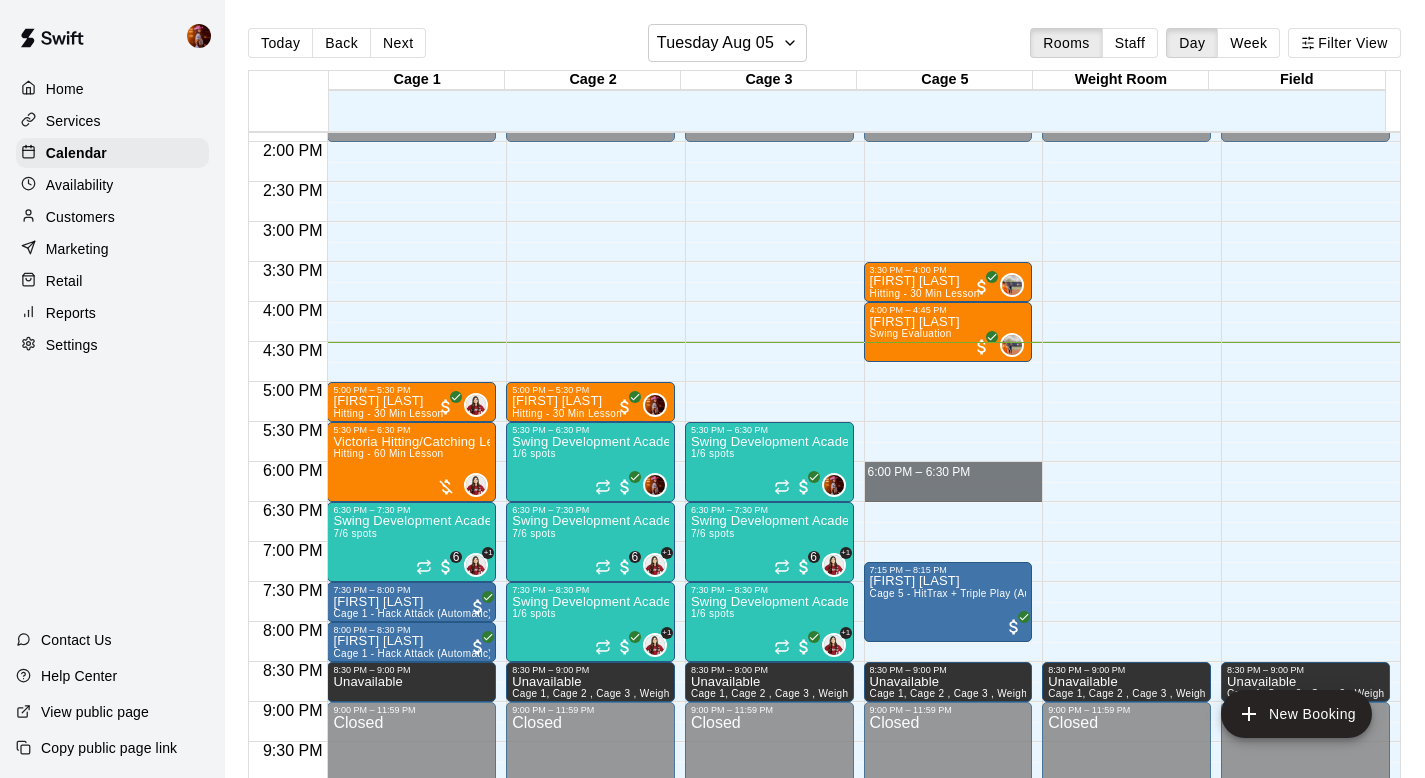 drag, startPoint x: 892, startPoint y: 471, endPoint x: 892, endPoint y: 491, distance: 20 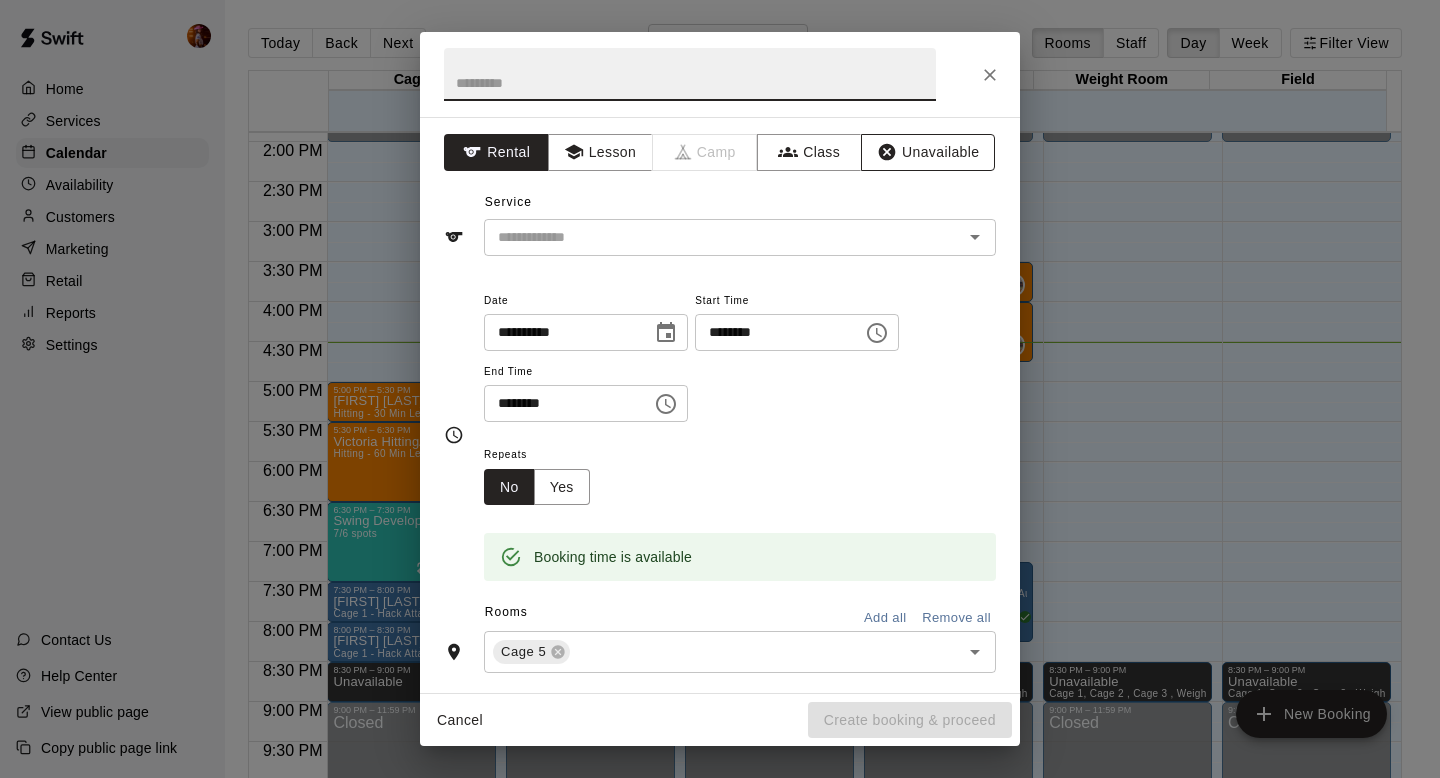 click on "Unavailable" at bounding box center (928, 152) 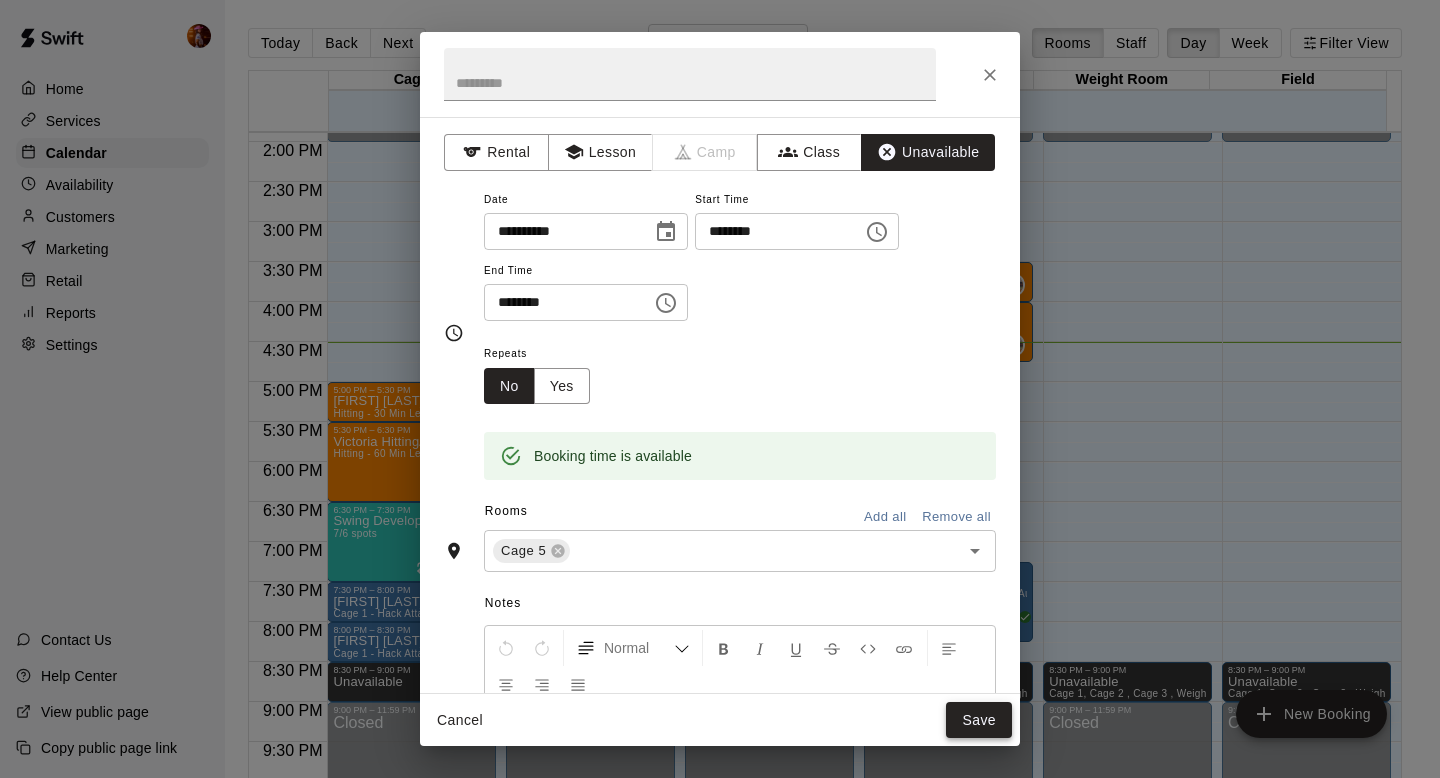 click on "Save" at bounding box center (979, 720) 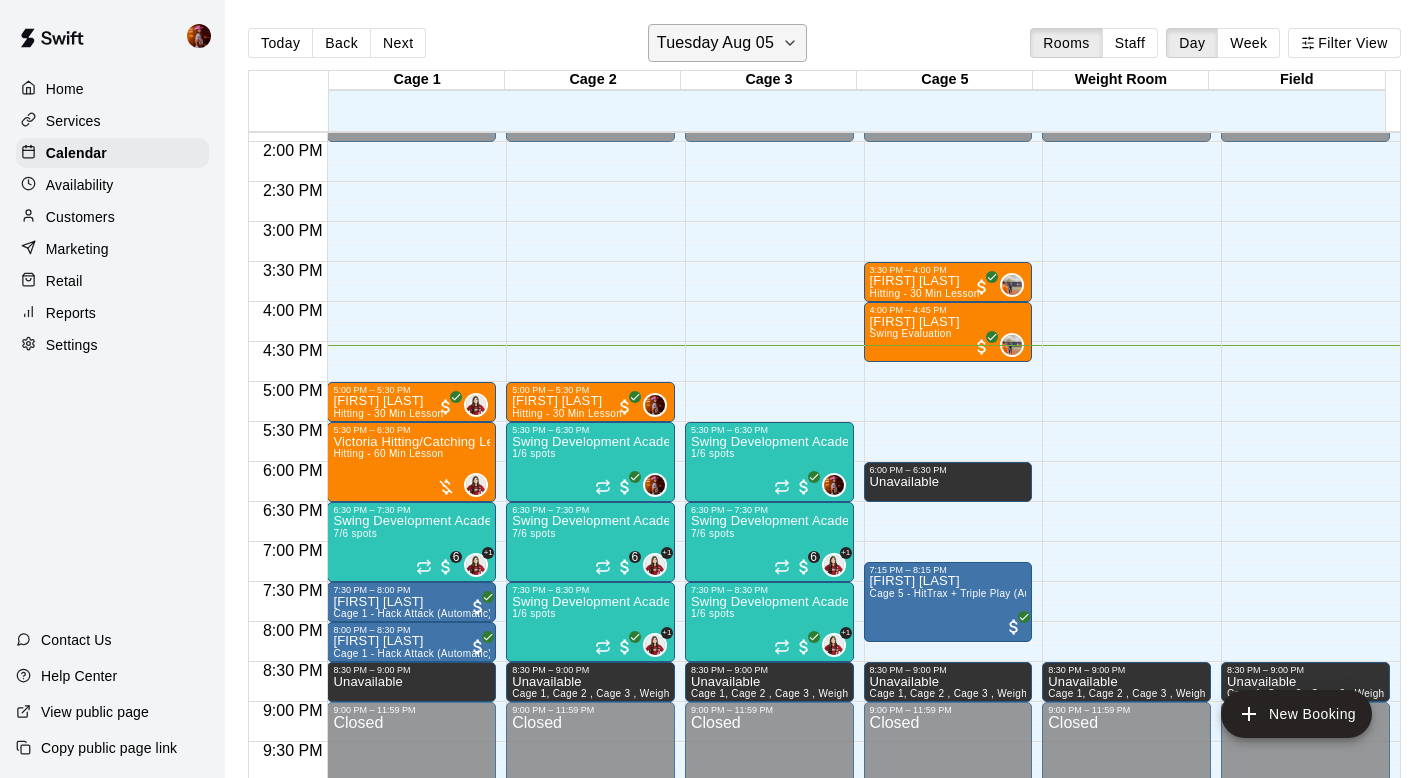 click on "Tuesday Aug 05" at bounding box center (727, 43) 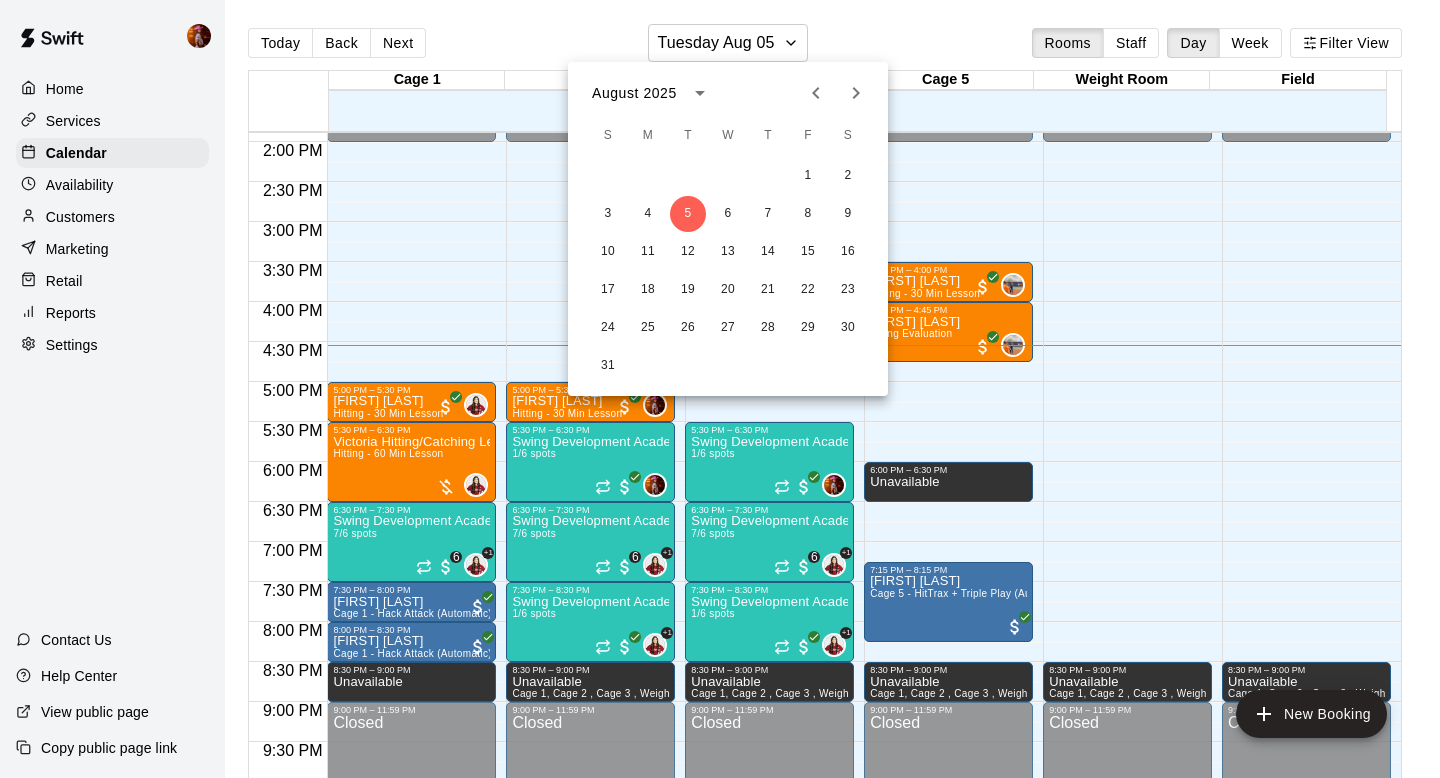 click 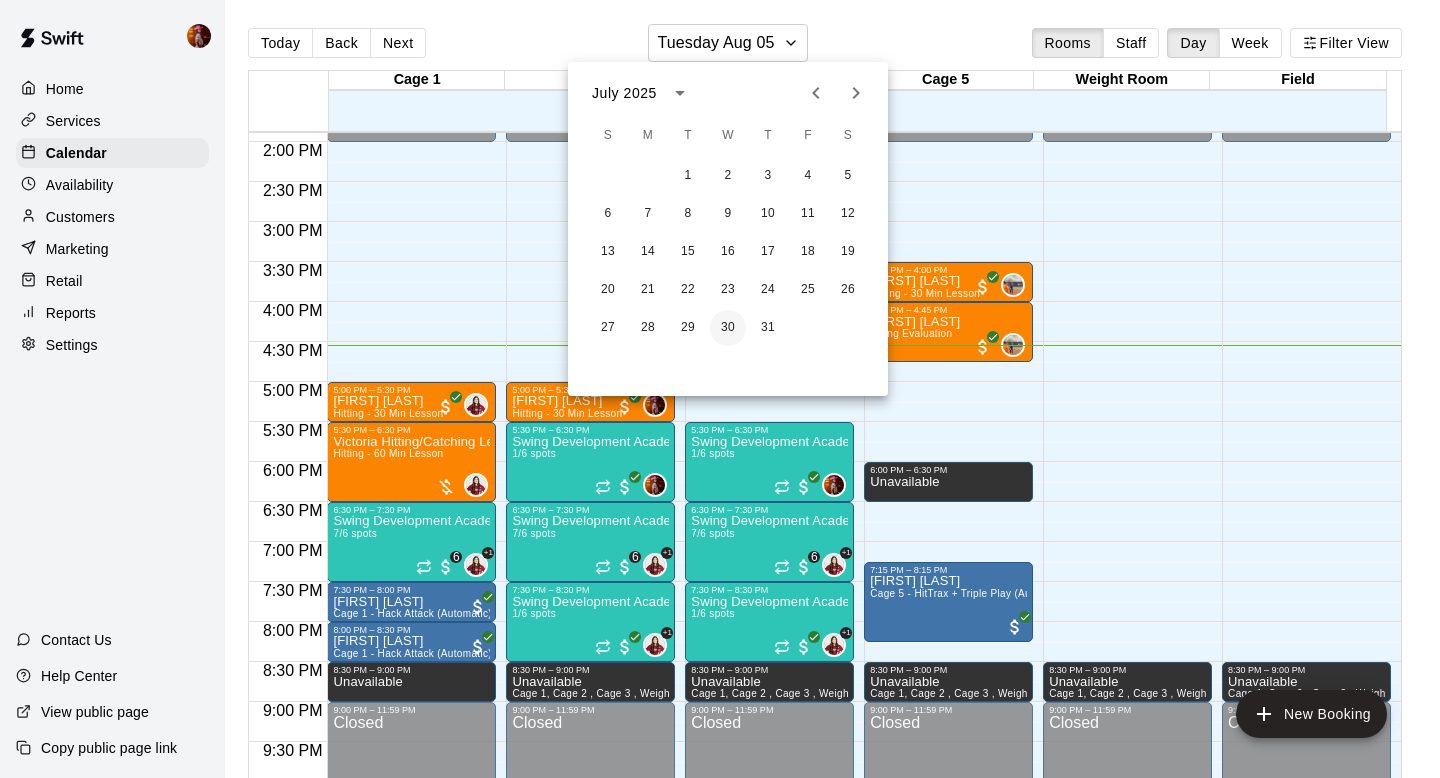 click on "30" at bounding box center [728, 328] 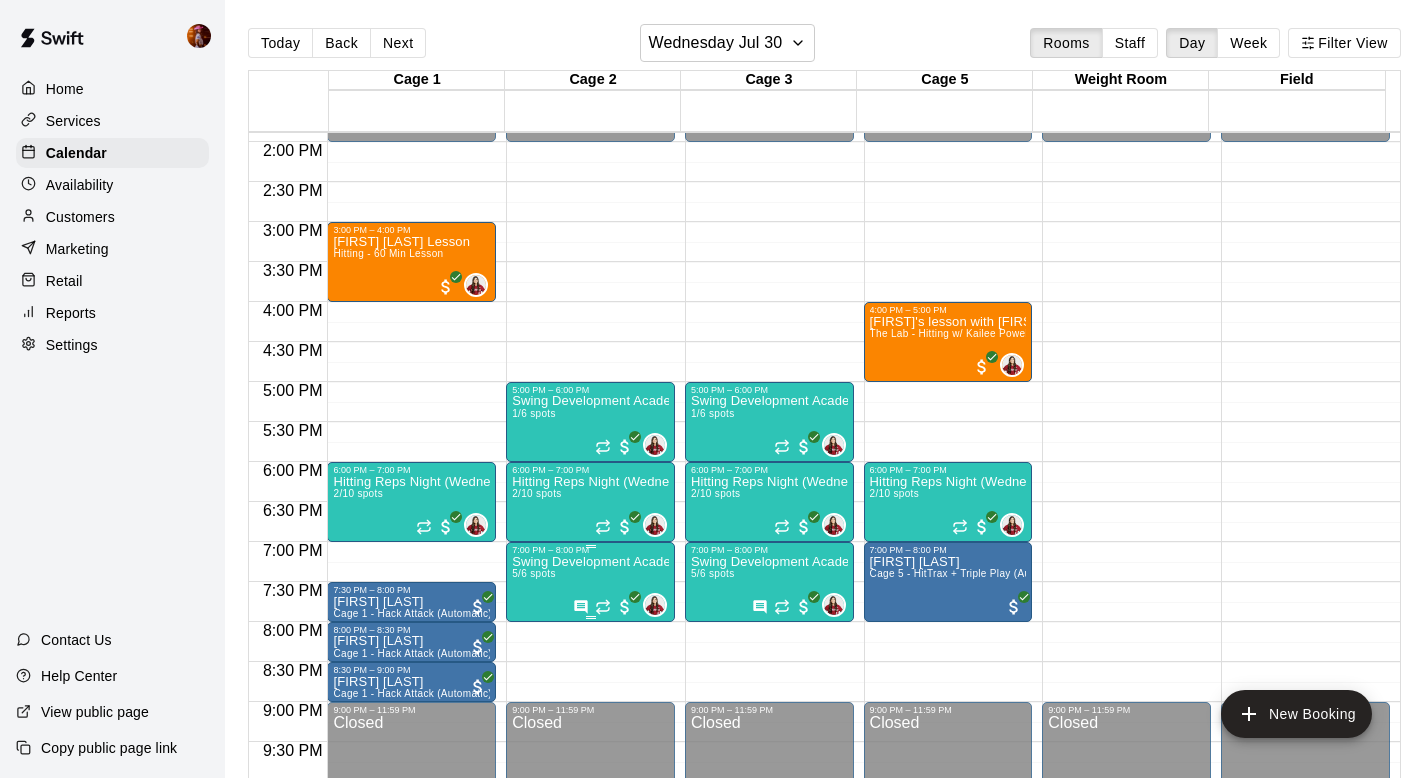 click on "Swing Development Academy 12U/14U 5/6 spots" at bounding box center [590, 944] 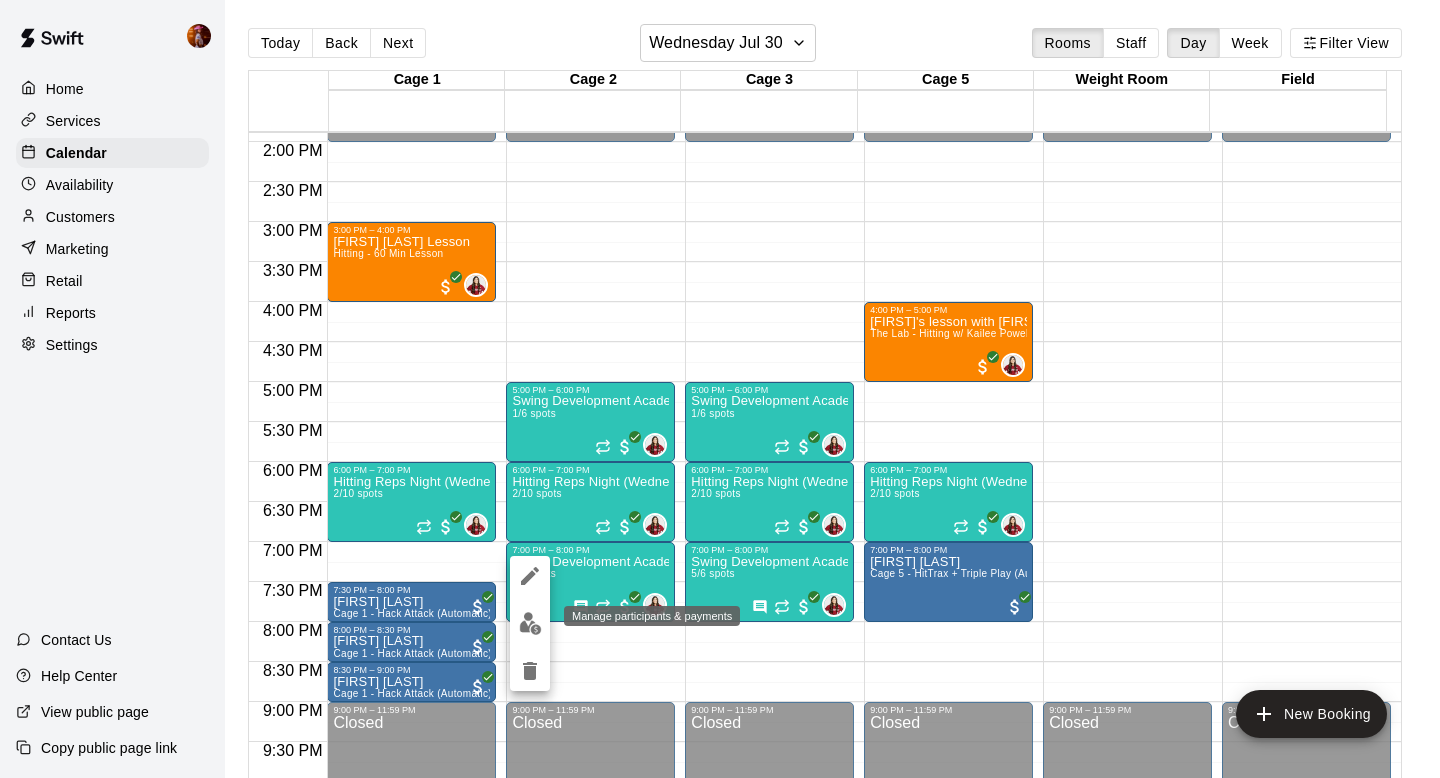 click at bounding box center (530, 623) 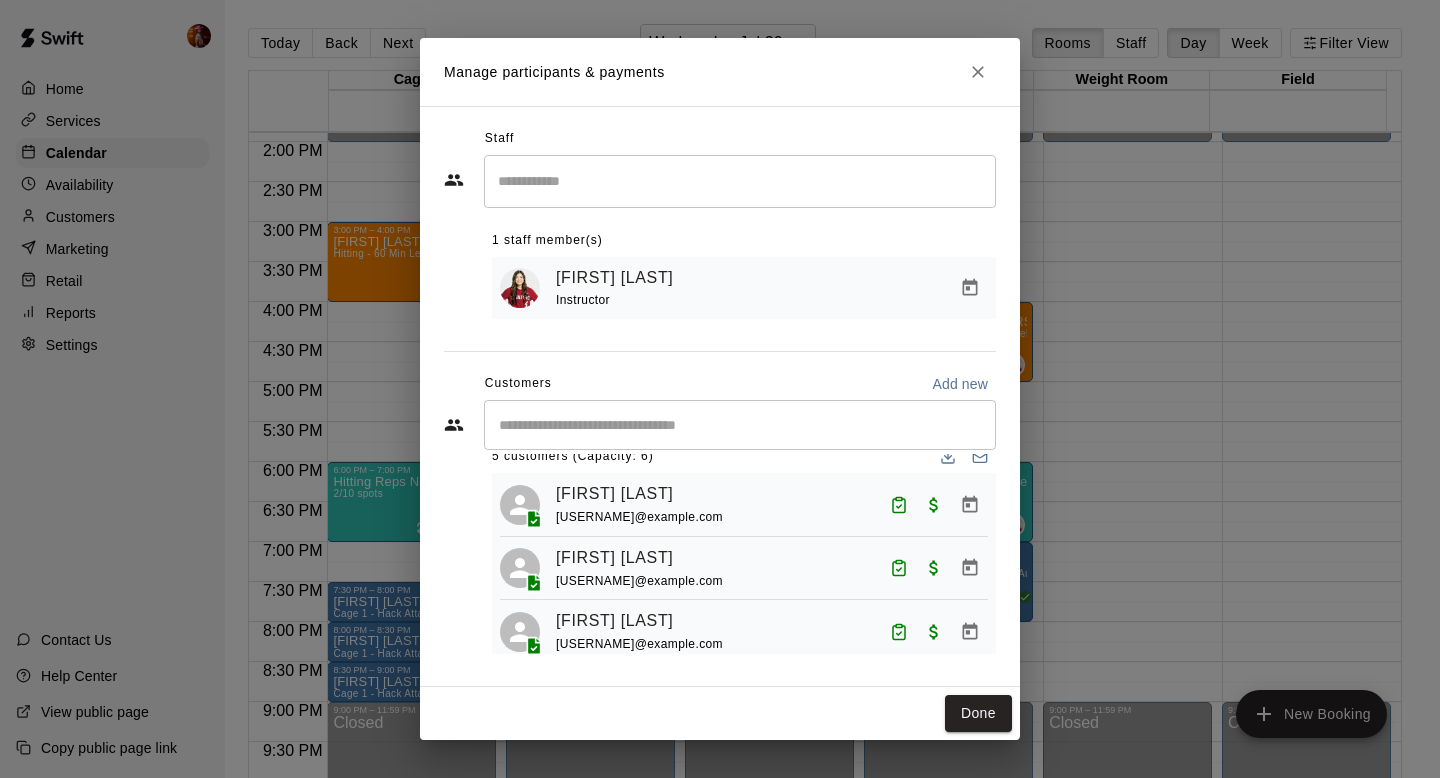 scroll, scrollTop: 0, scrollLeft: 0, axis: both 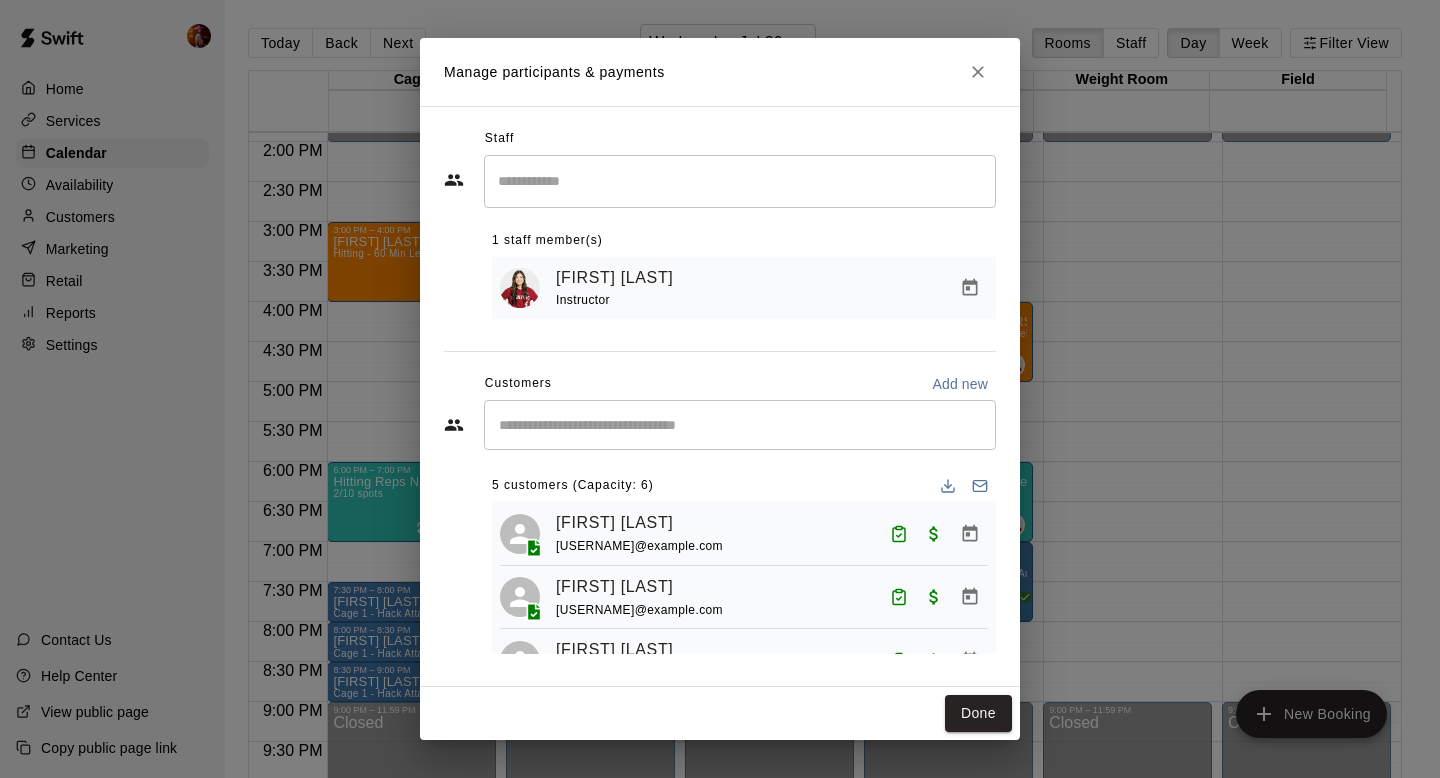click on "Manage participants & payments Staff ​ 1   staff member(s) Aly Kaneshiro Instructor Customers Add new ​ 5   customers (Capacity: 6) Amber Howard amberavalos88@yahoo.com Ariany Sanchez floresmaggy@yahoo.com Fernando Servin servinferny32@gmail.com Lily Childers SDA Monthly alleeop@gmail.com Melody Magaña  felipemagana7@gmail.com Done" at bounding box center (720, 389) 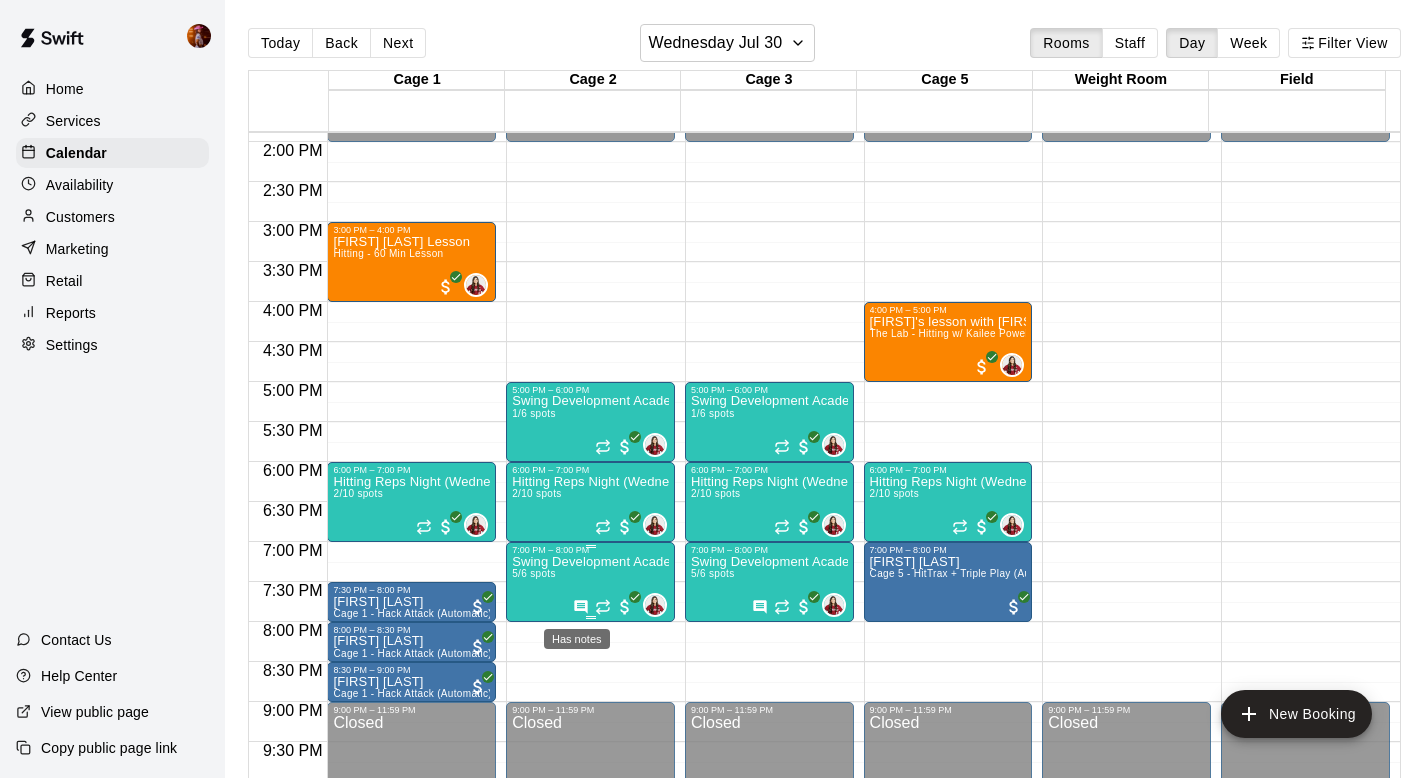 click 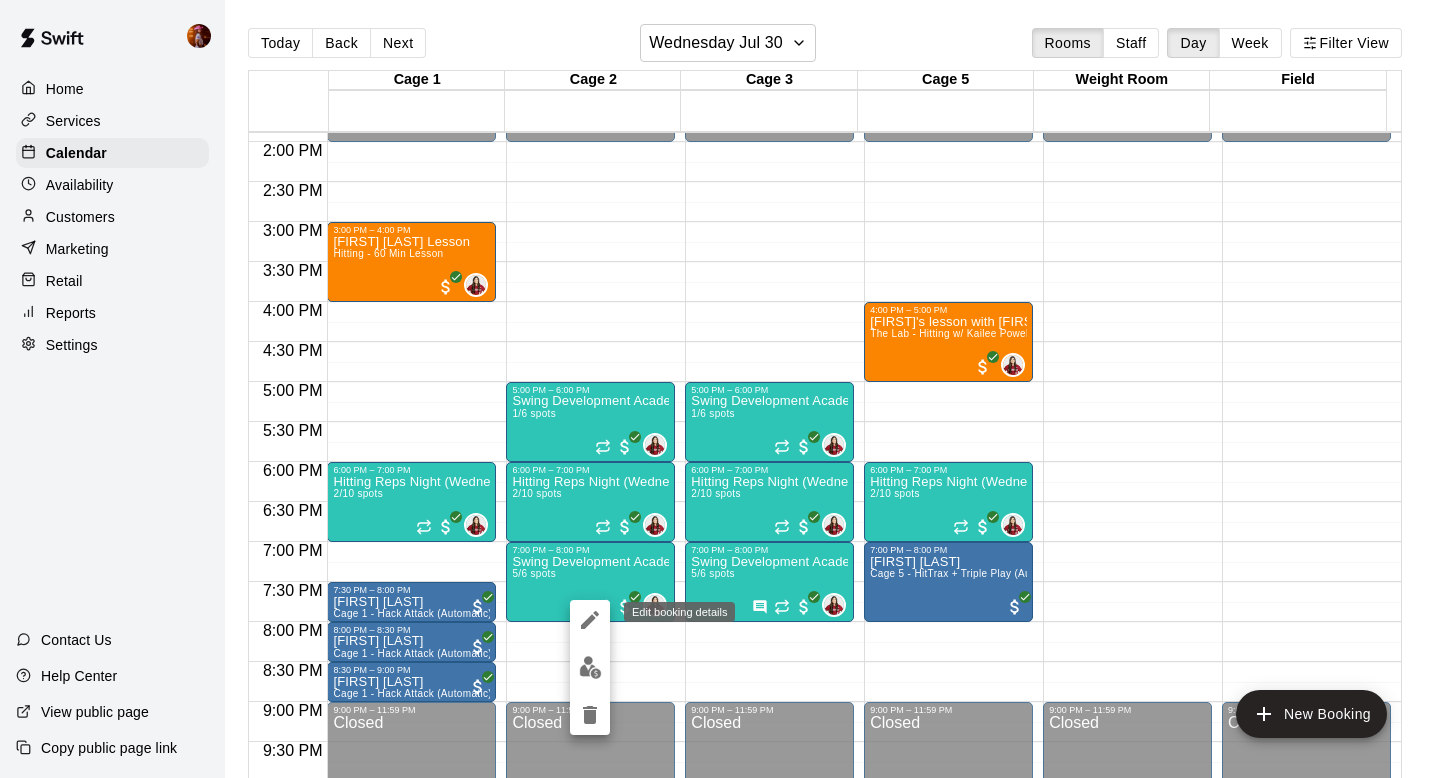 click 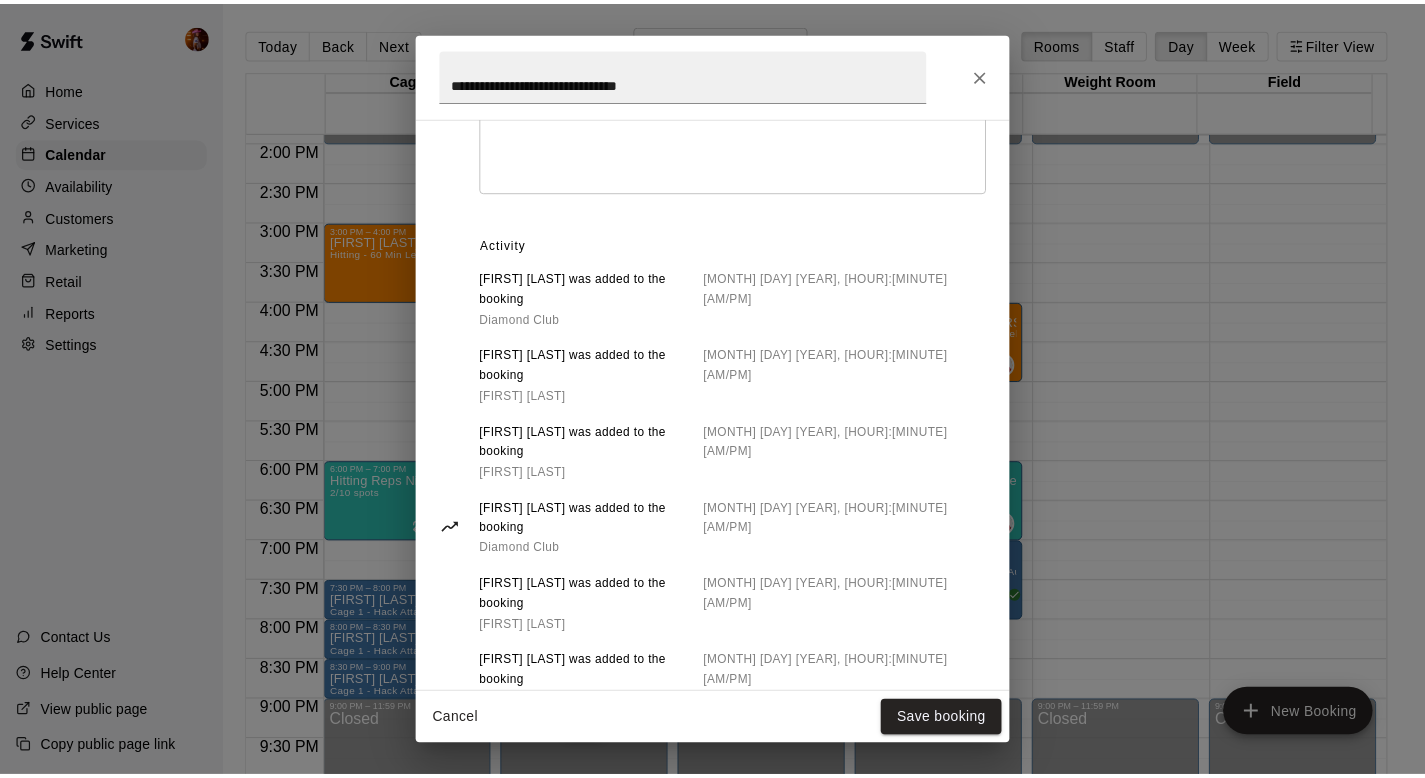 scroll, scrollTop: 976, scrollLeft: 0, axis: vertical 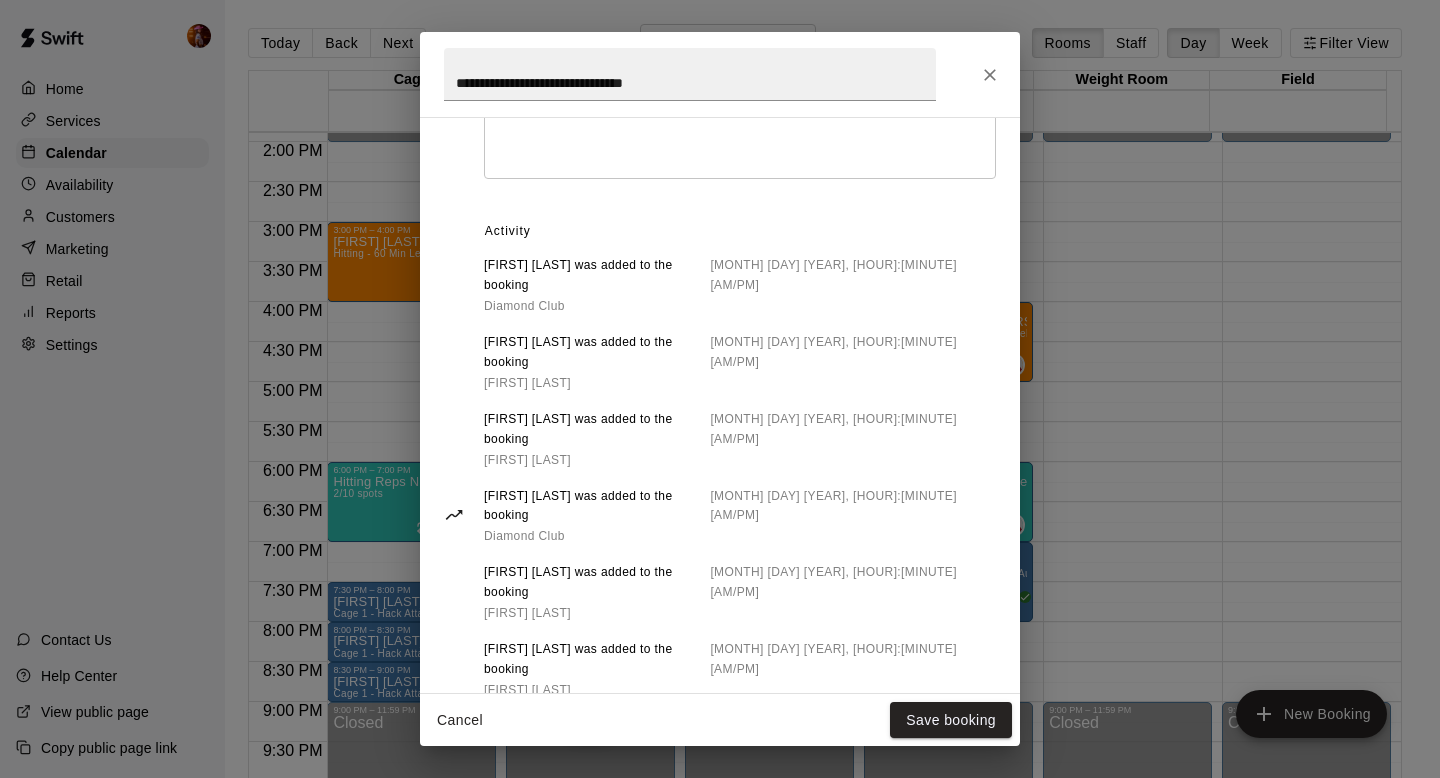 click 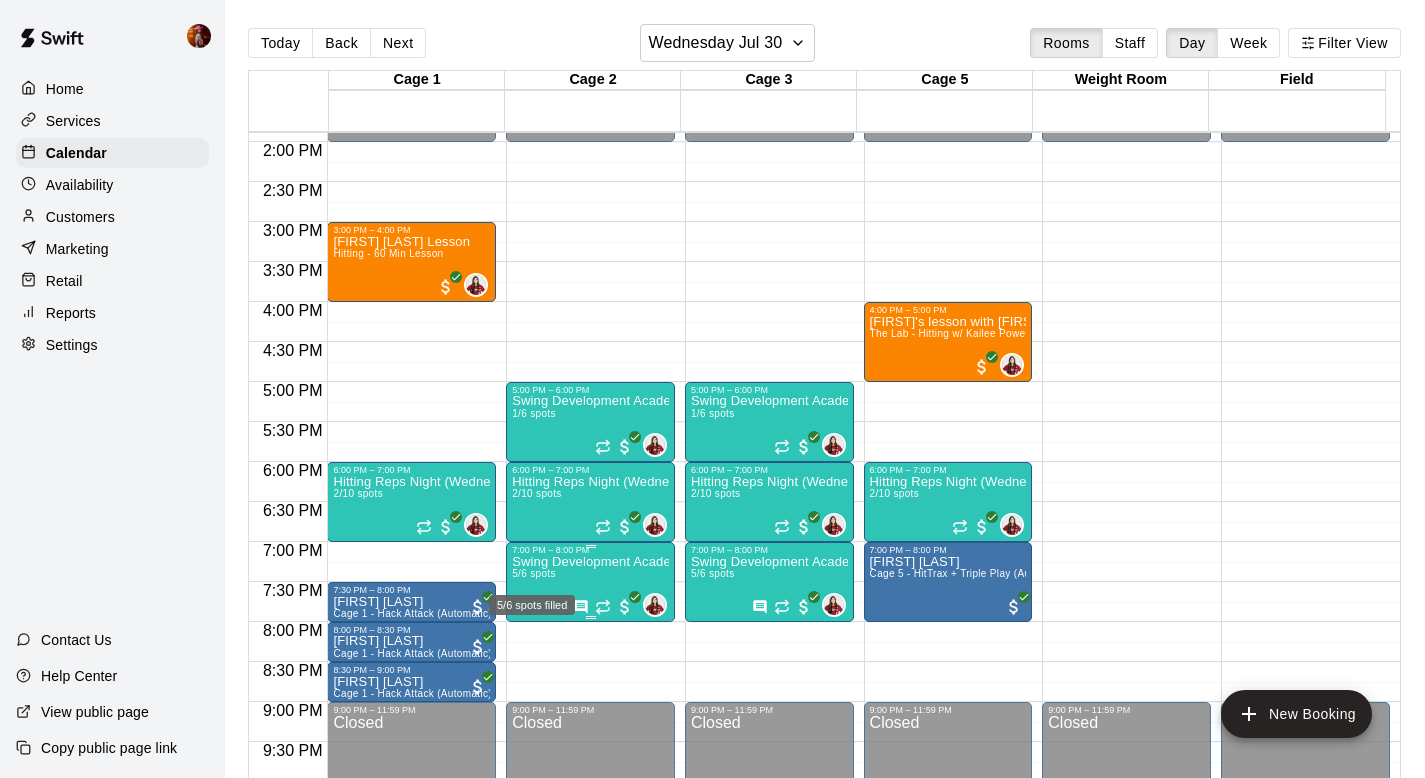 click on "5/6 spots" at bounding box center [534, 573] 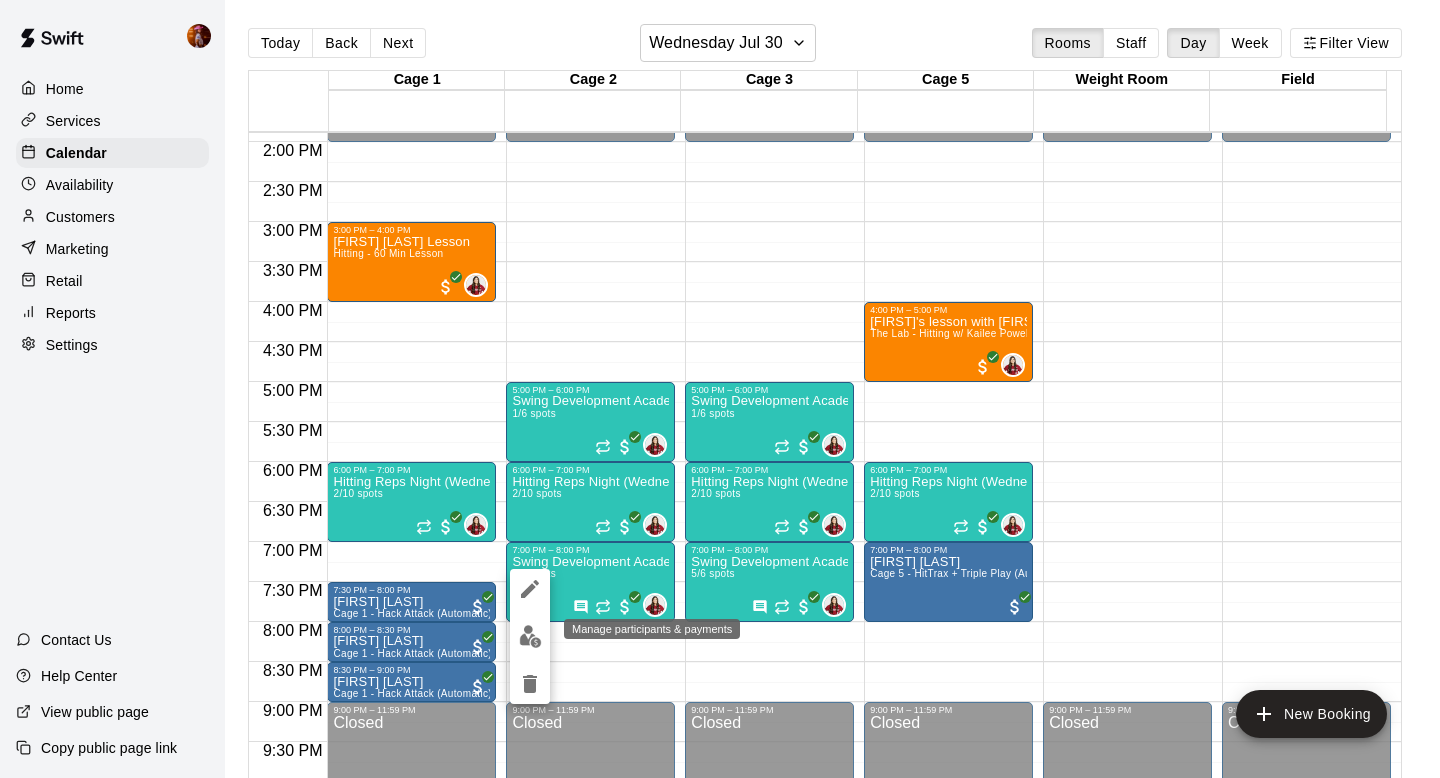 click at bounding box center (530, 636) 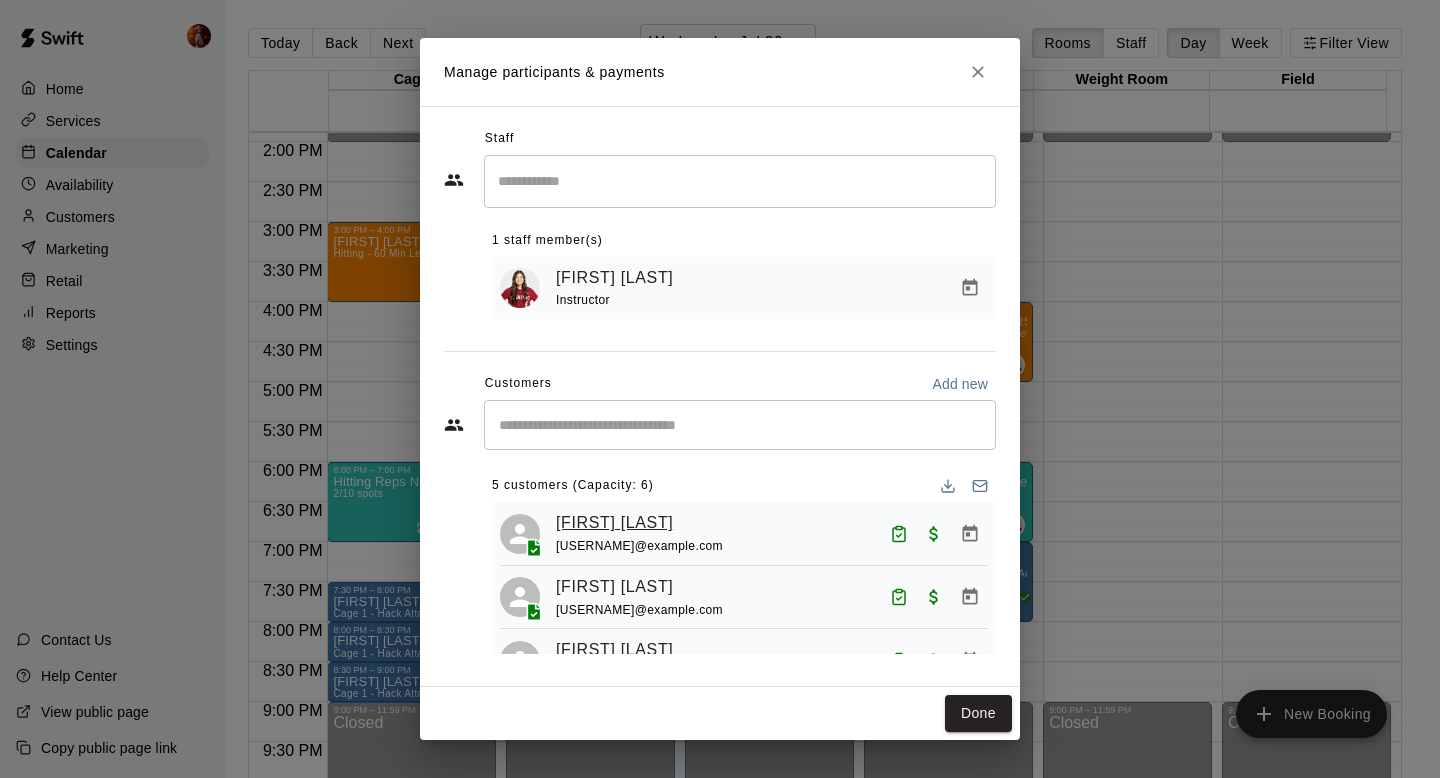 click on "[FIRST] [LAST]" at bounding box center (614, 523) 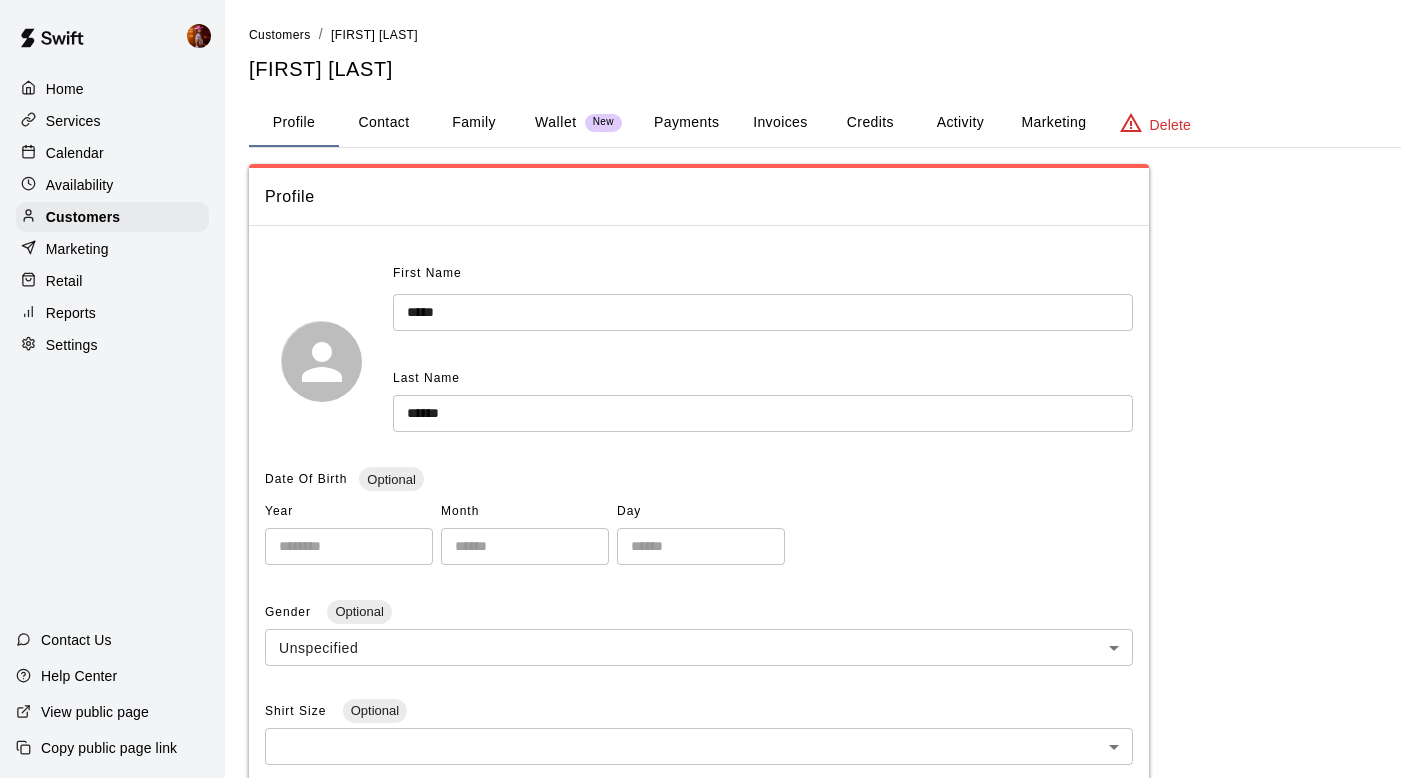 click on "Family" at bounding box center [474, 123] 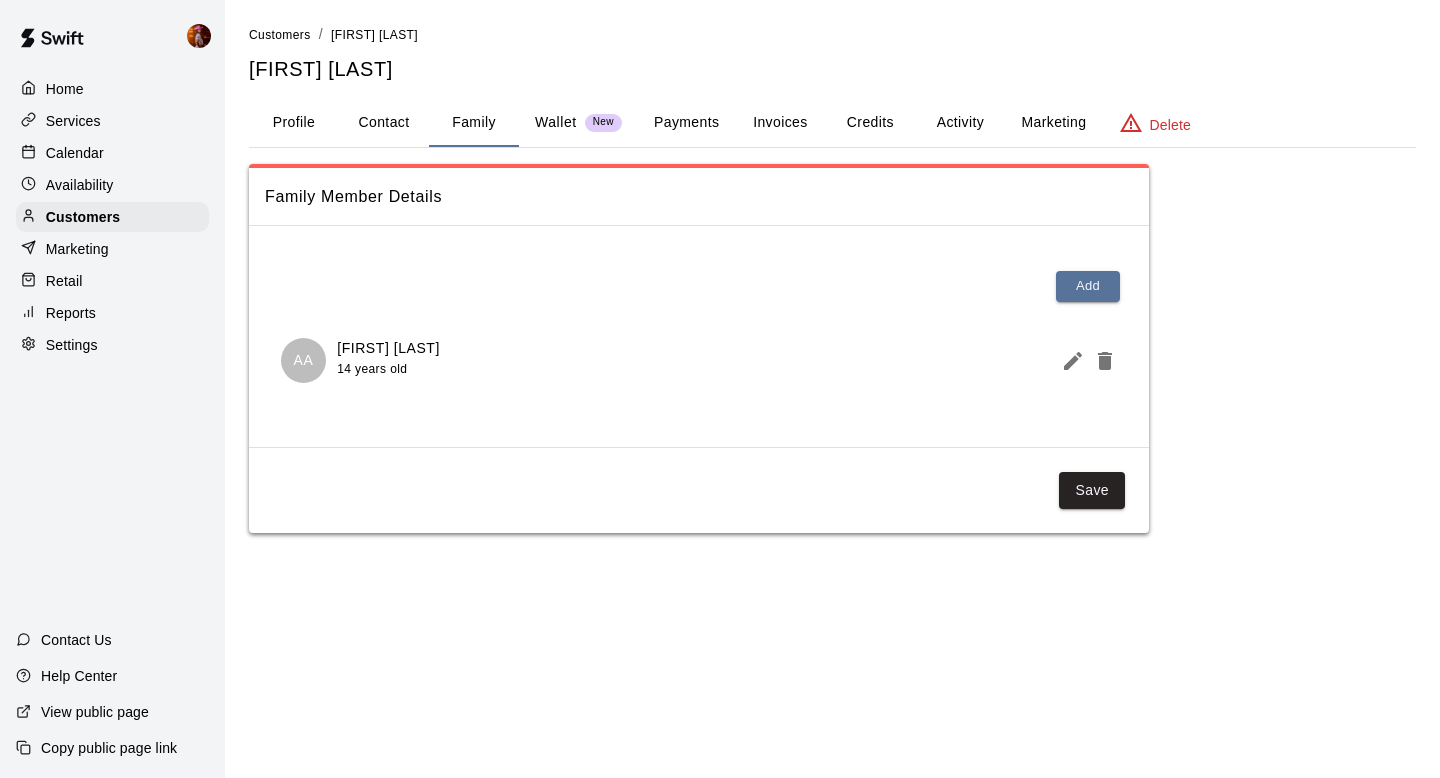 click on "Credits" at bounding box center [870, 123] 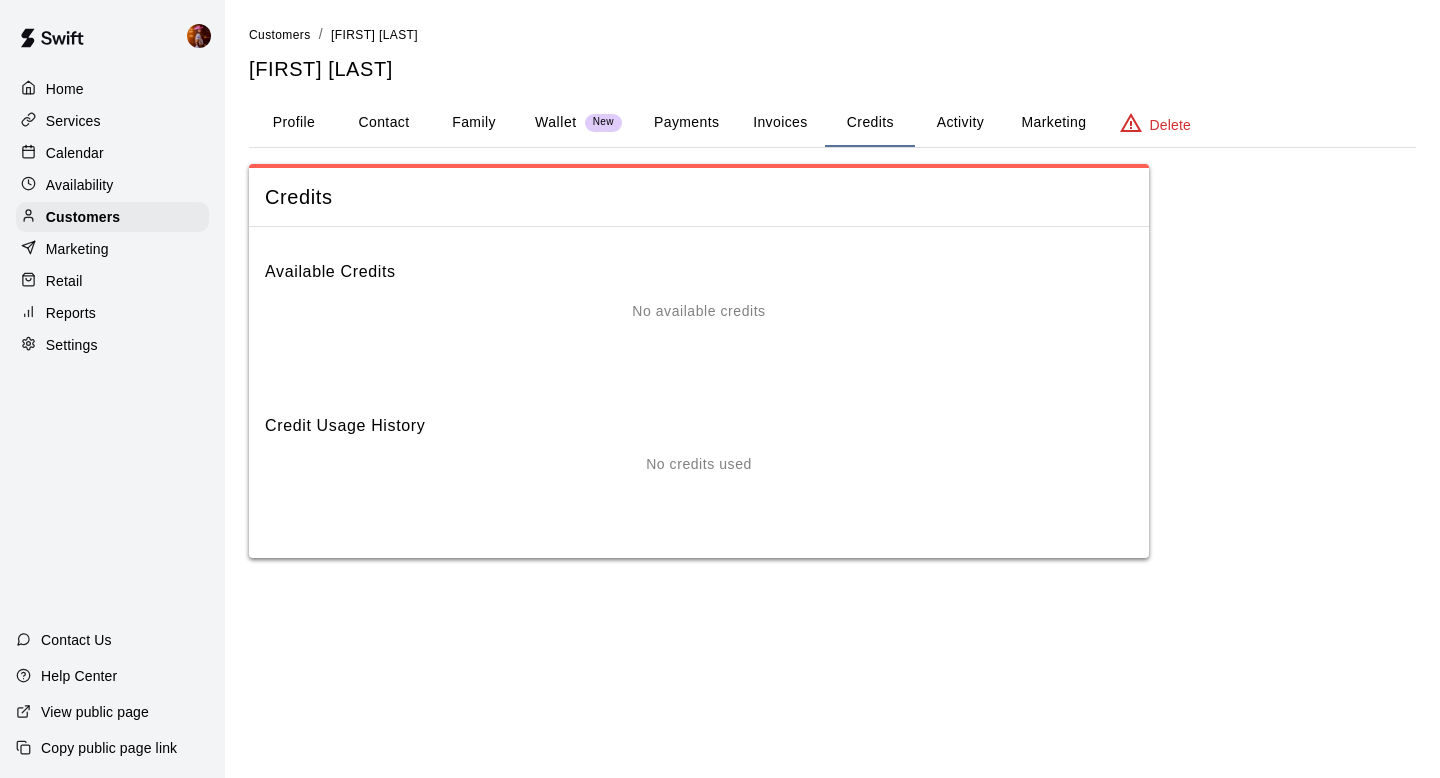 click on "Activity" at bounding box center [960, 123] 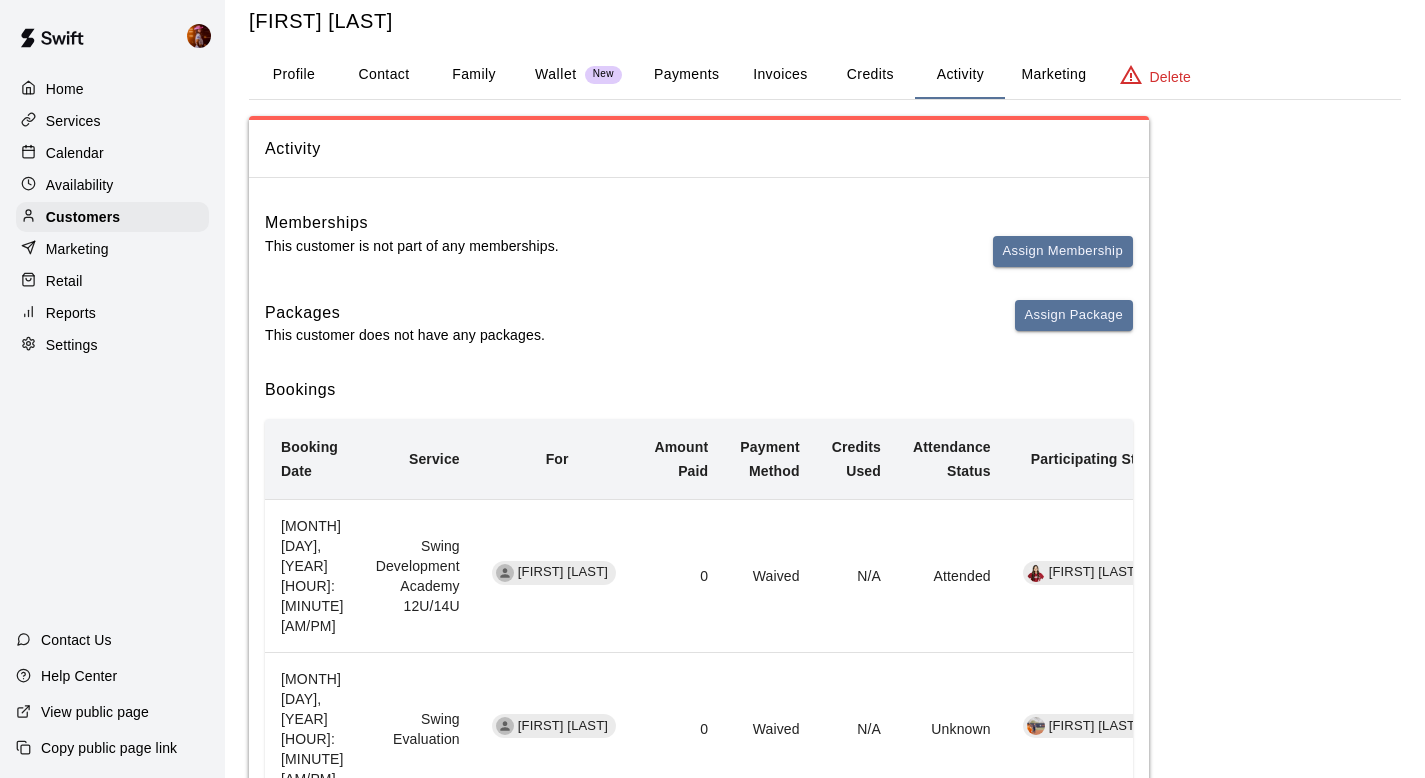 scroll, scrollTop: 51, scrollLeft: 0, axis: vertical 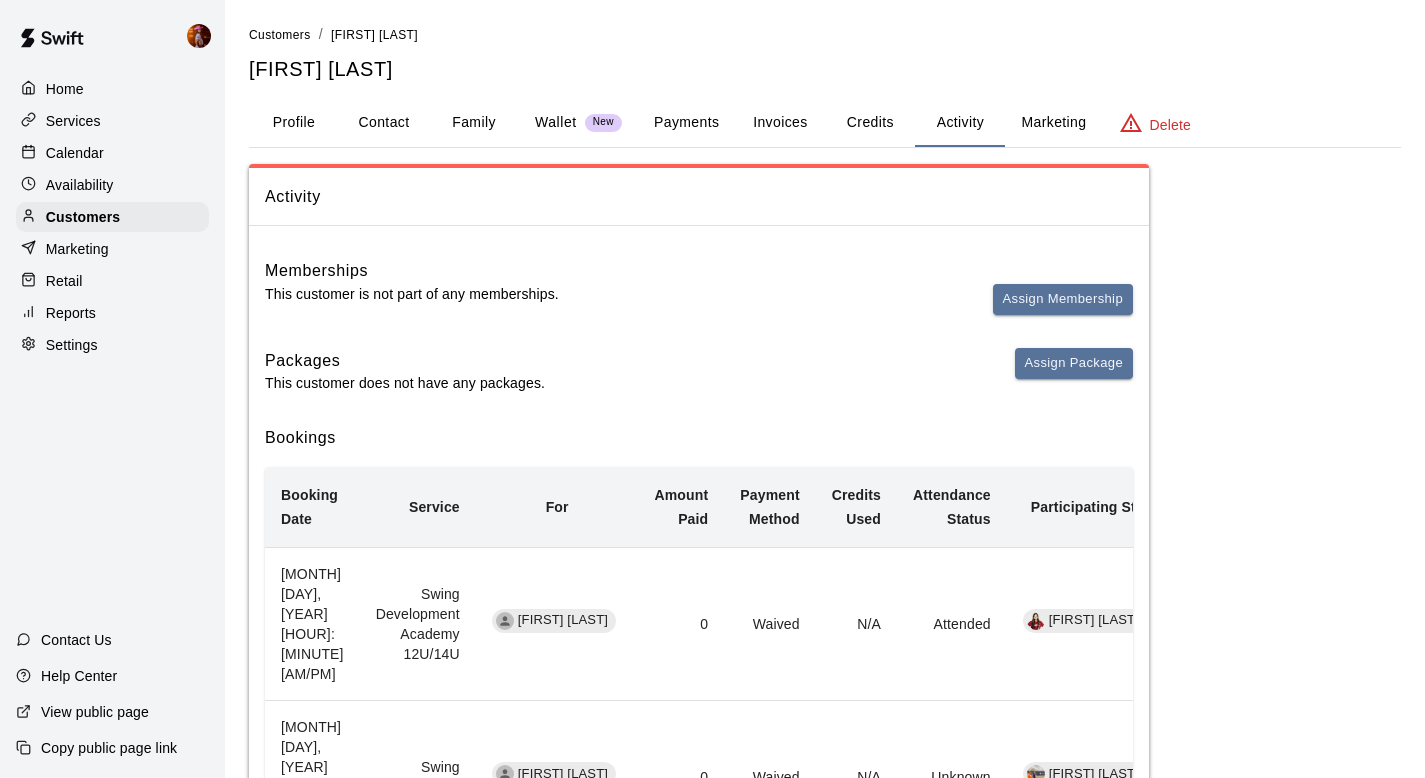 click on "Customers" at bounding box center [280, 35] 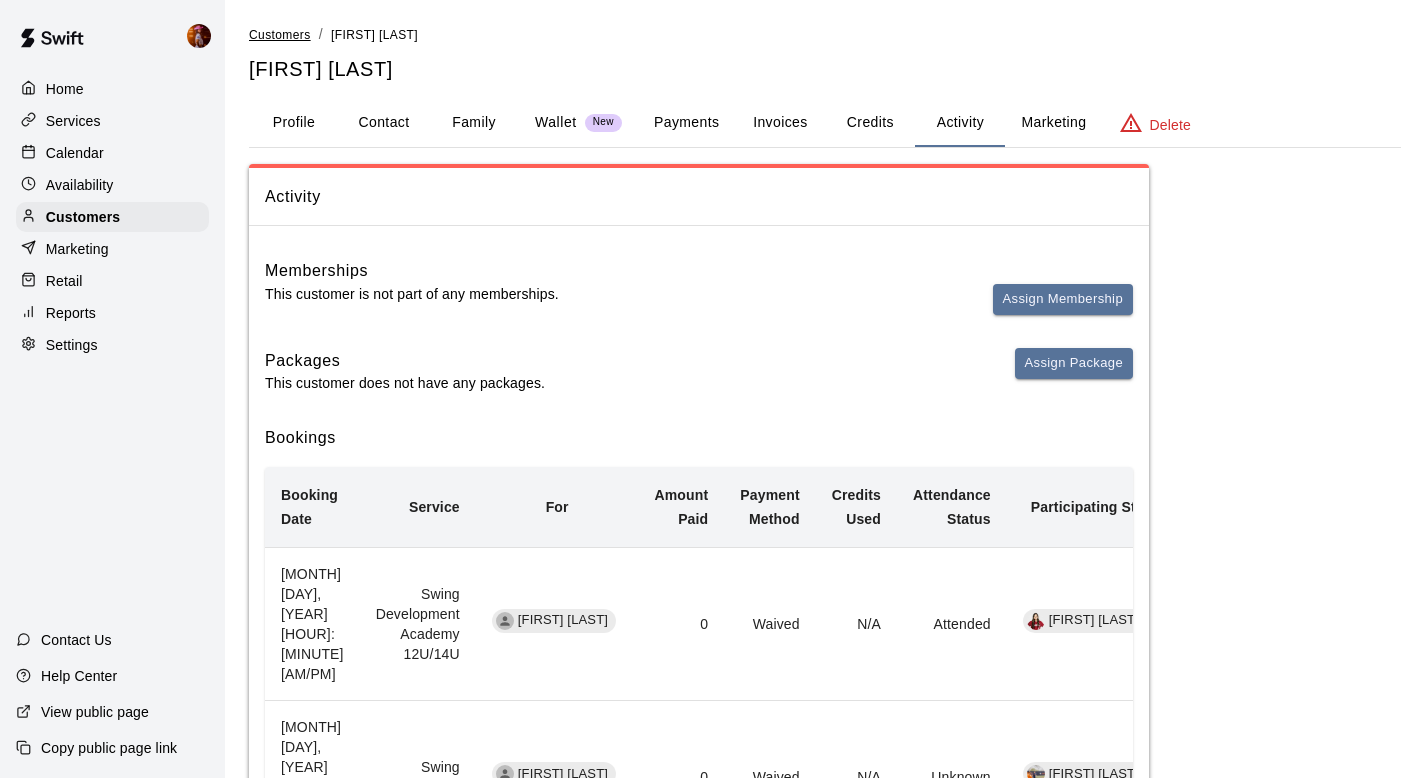 click on "Customers" at bounding box center (280, 35) 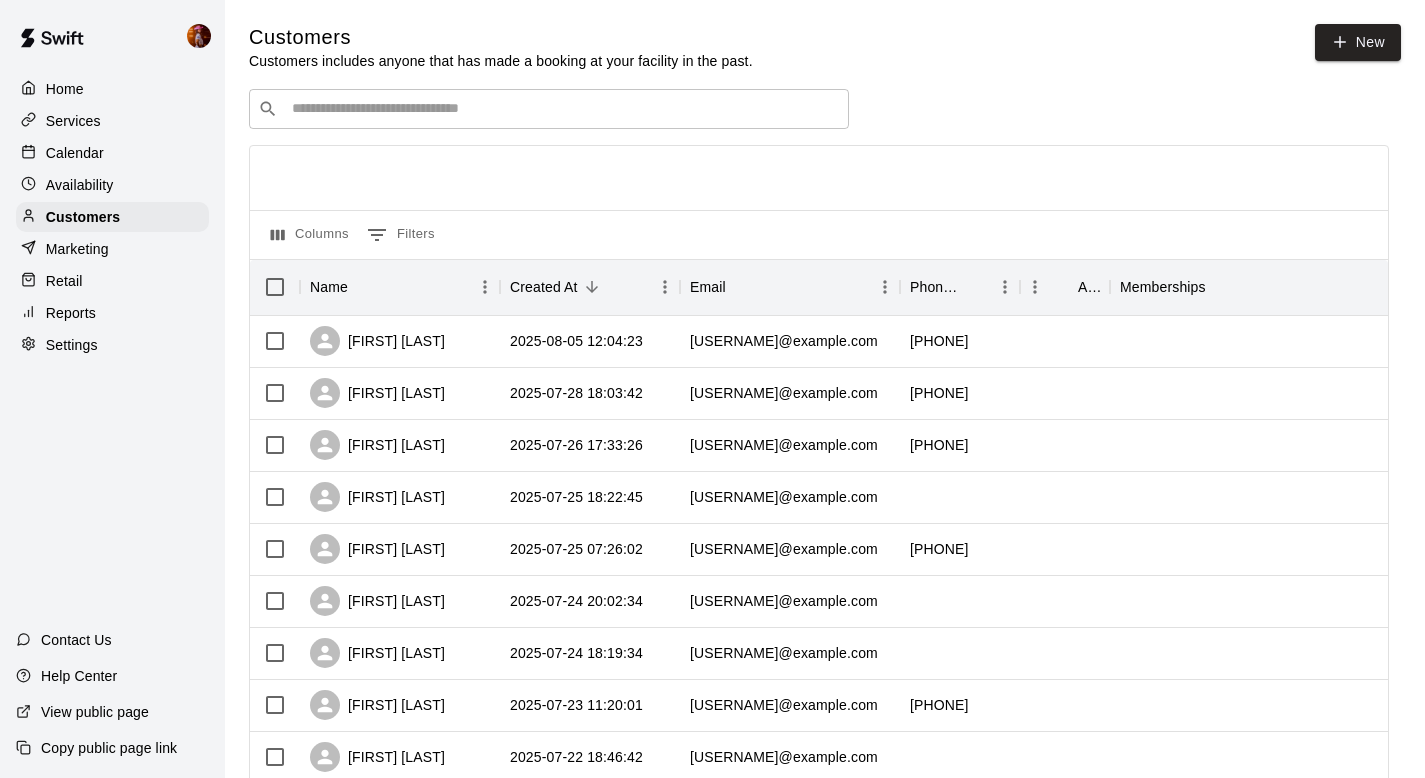 click at bounding box center [563, 109] 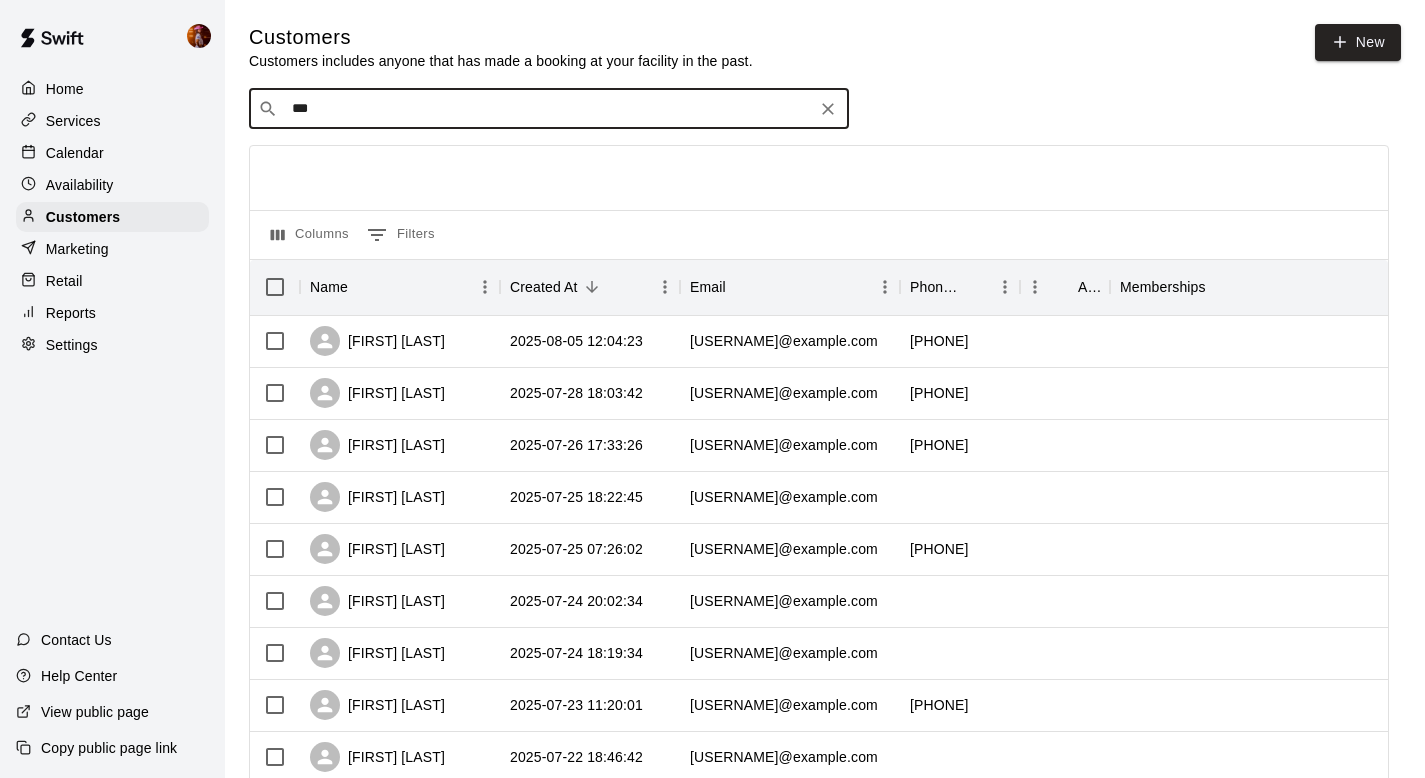 type on "****" 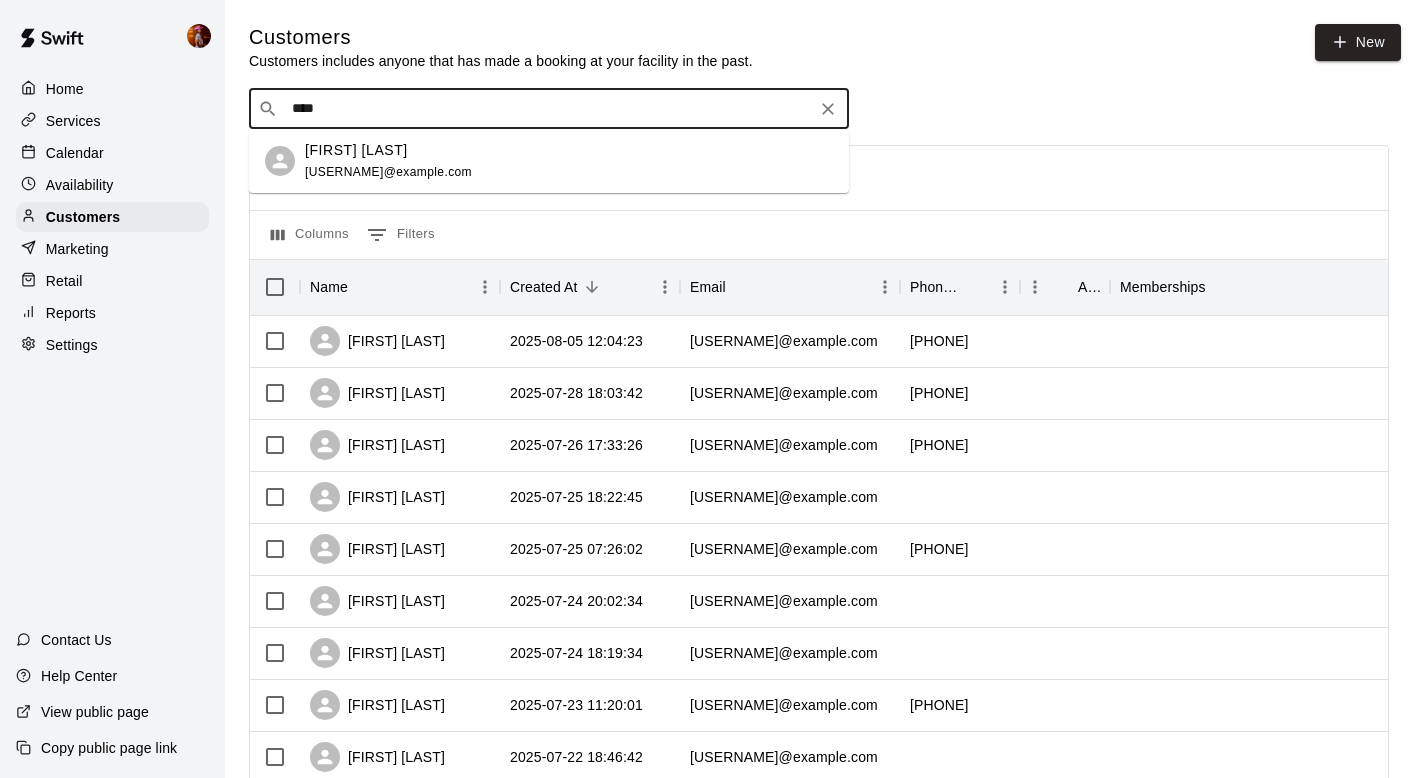 click on "[FIRST] [LAST]" at bounding box center [356, 150] 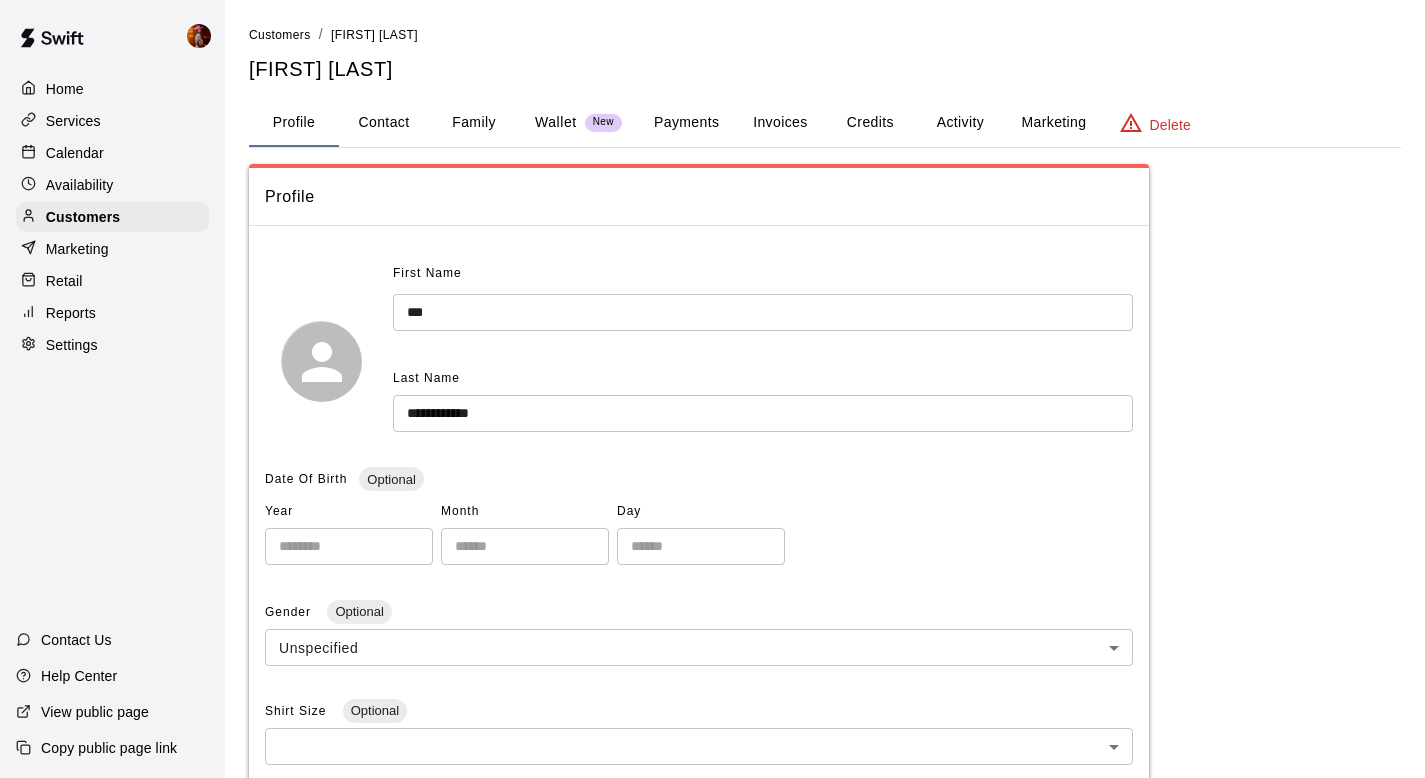 click on "Contact" at bounding box center (384, 123) 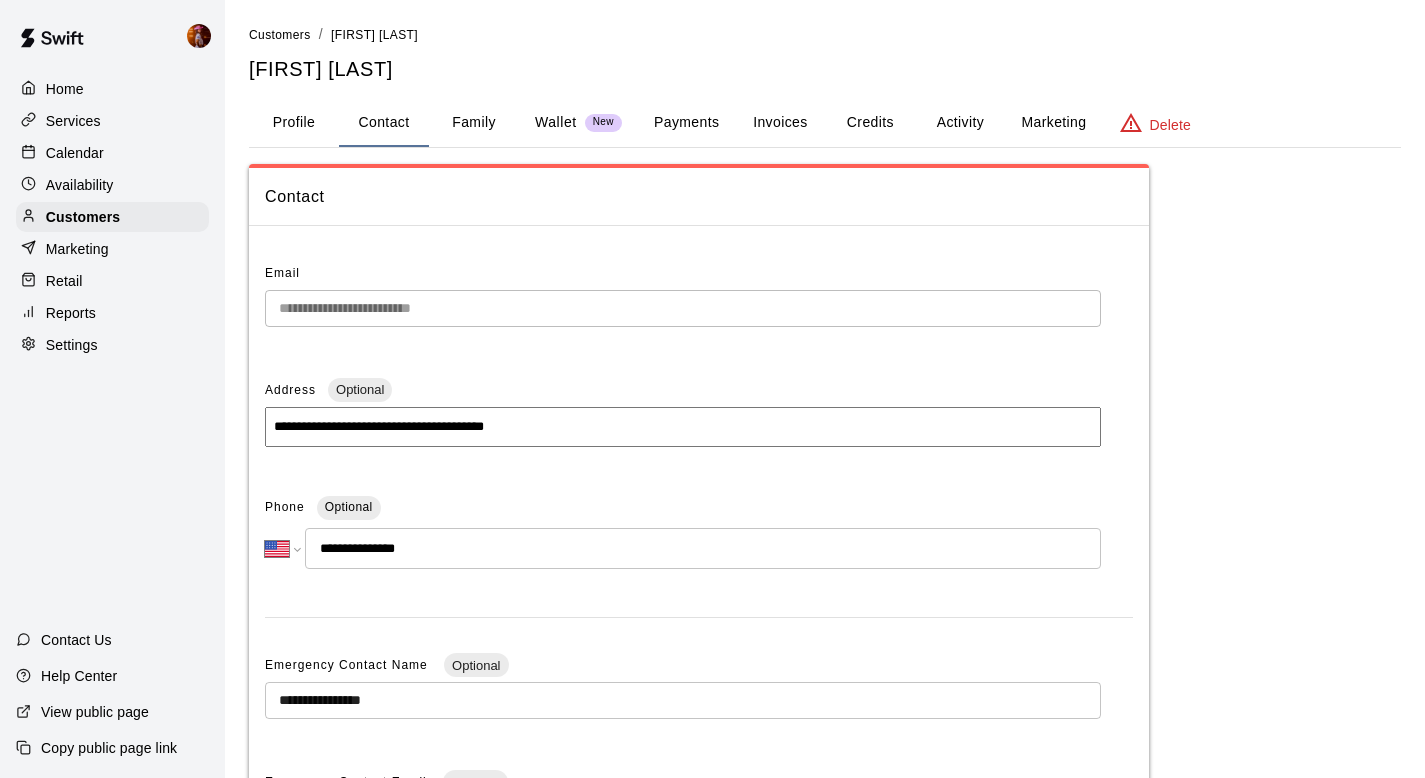 click on "Customers" at bounding box center (280, 35) 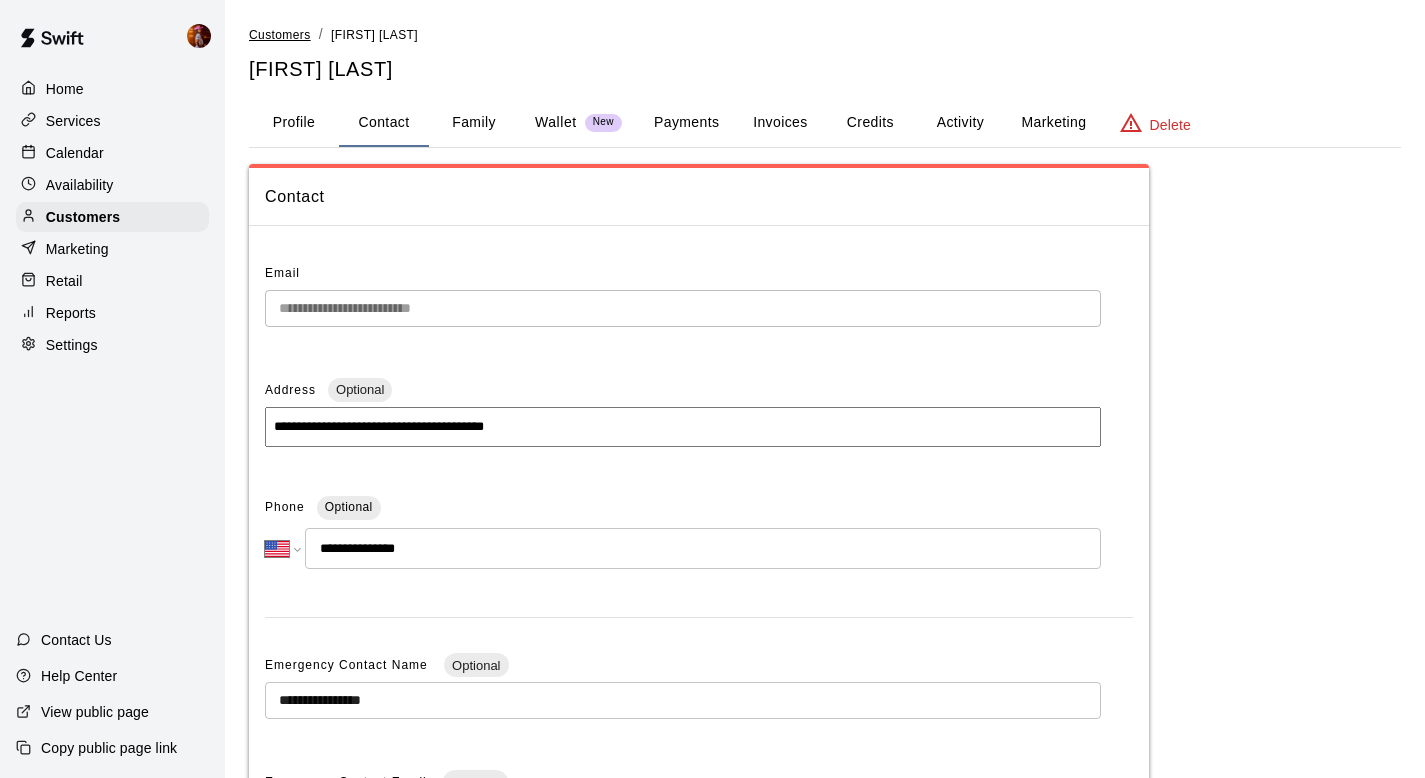 click on "Customers" at bounding box center [280, 35] 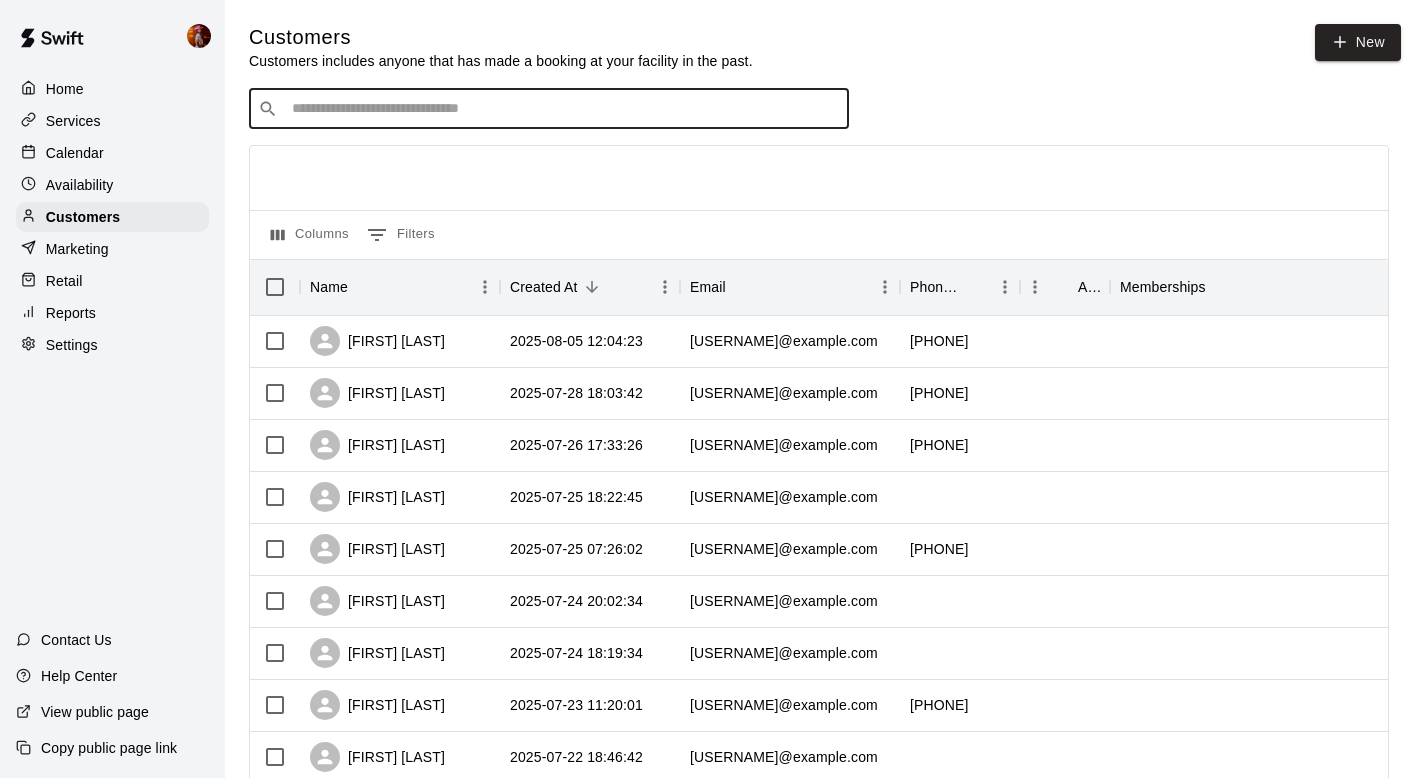 click at bounding box center (563, 109) 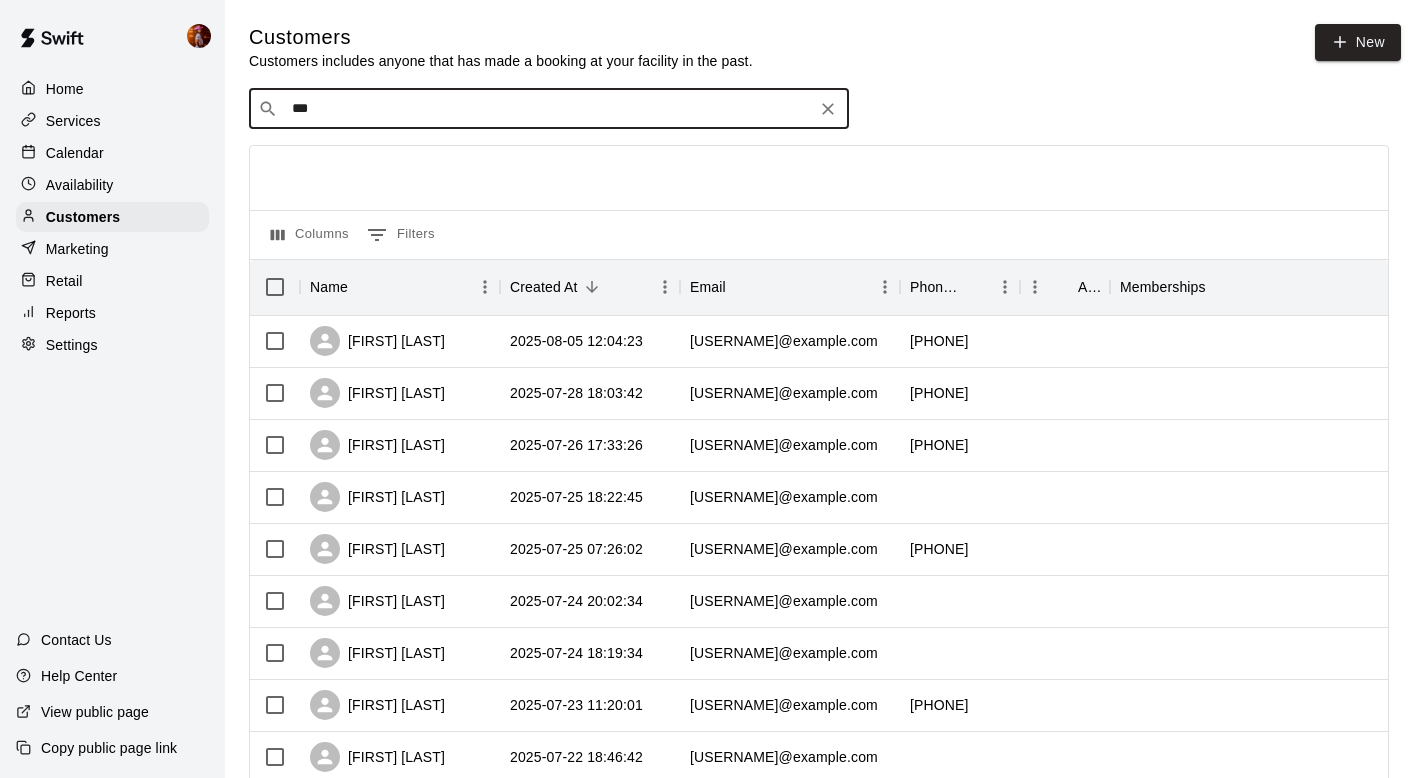 type on "****" 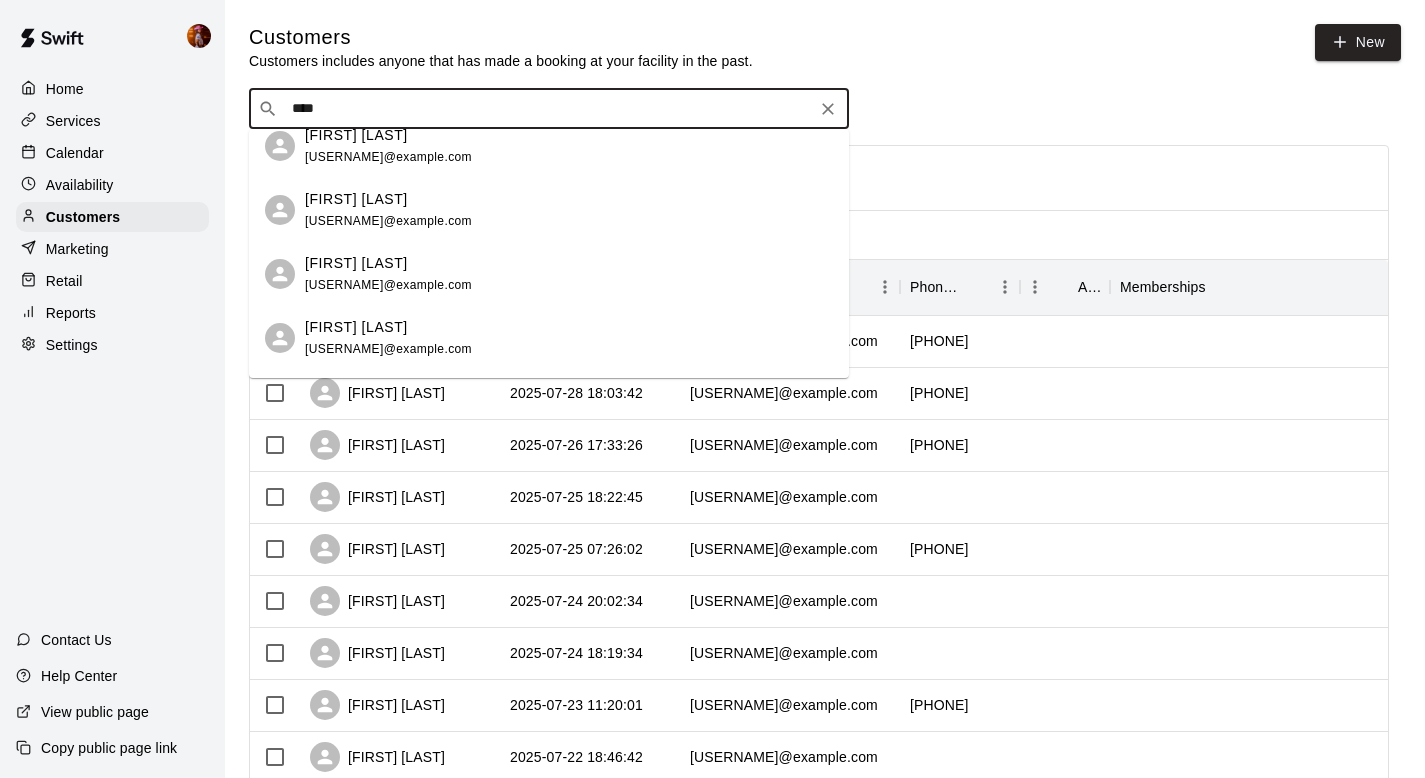 scroll, scrollTop: 515, scrollLeft: 0, axis: vertical 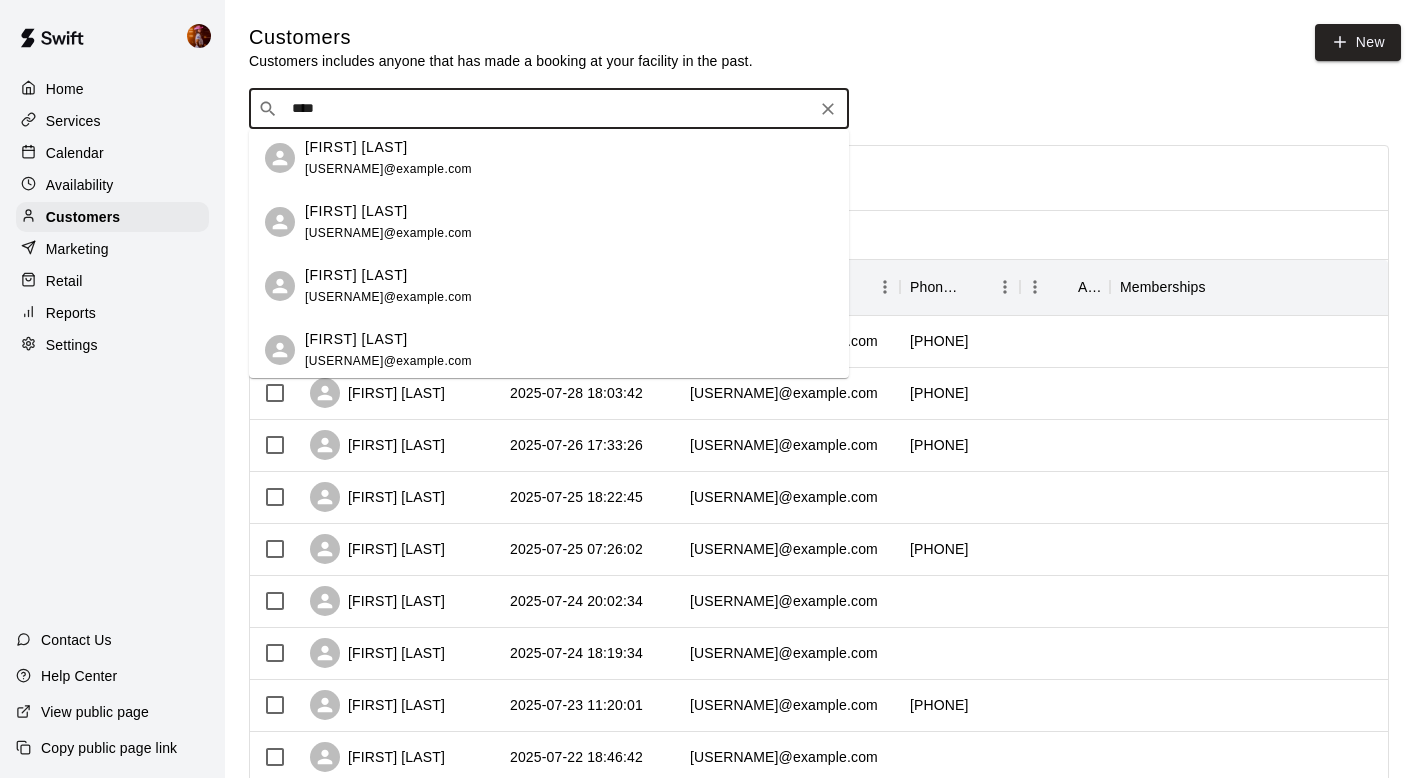 click on "[FIRST] [LAST]" at bounding box center (388, 339) 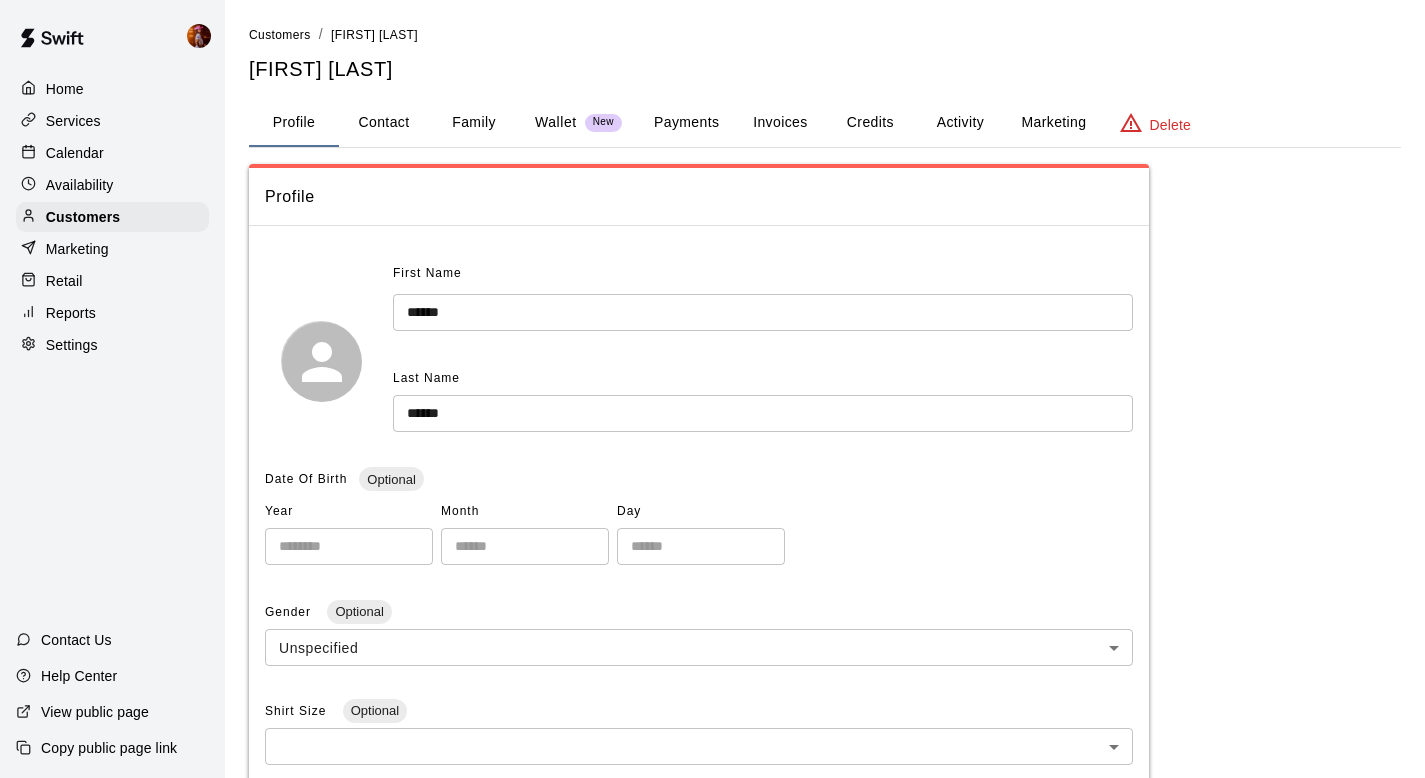 click on "Contact" at bounding box center (384, 123) 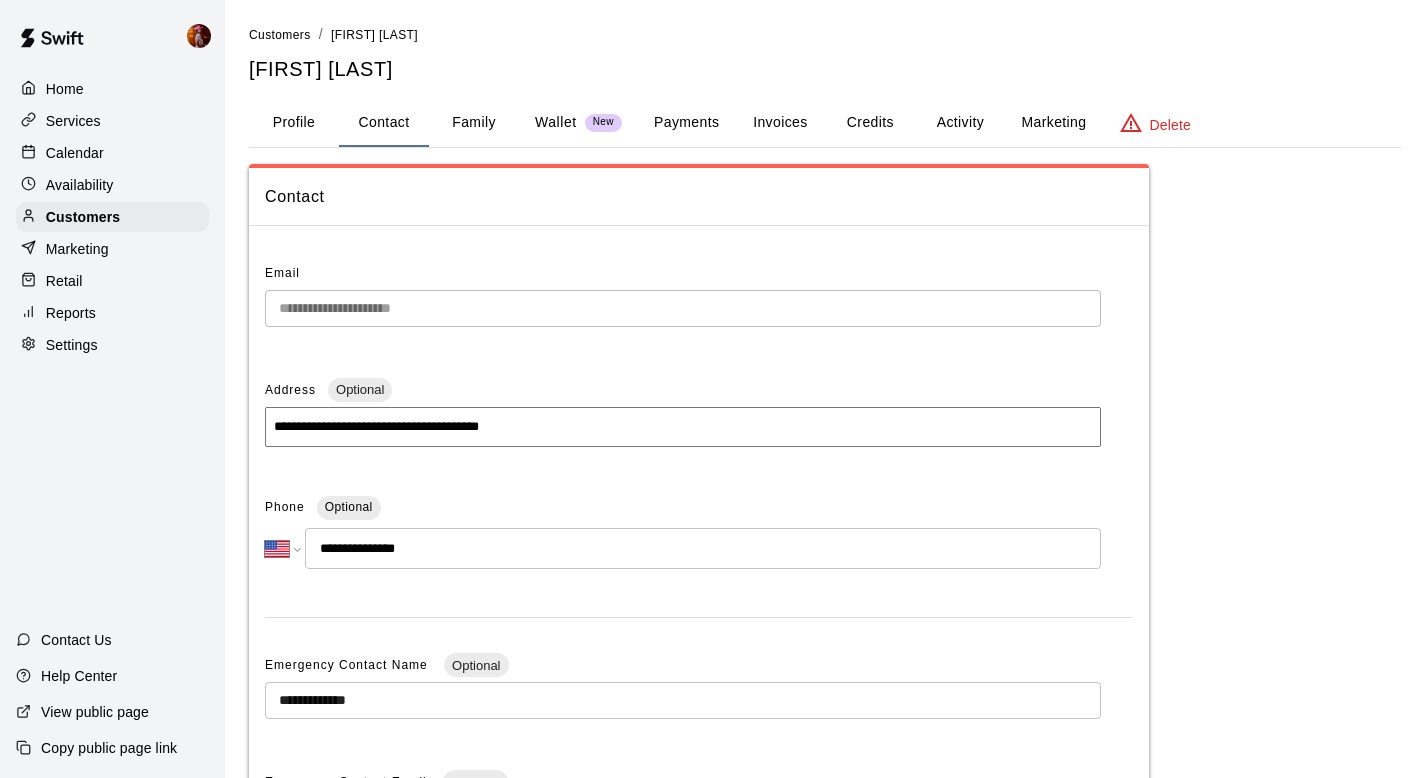 click on "Family" at bounding box center (474, 123) 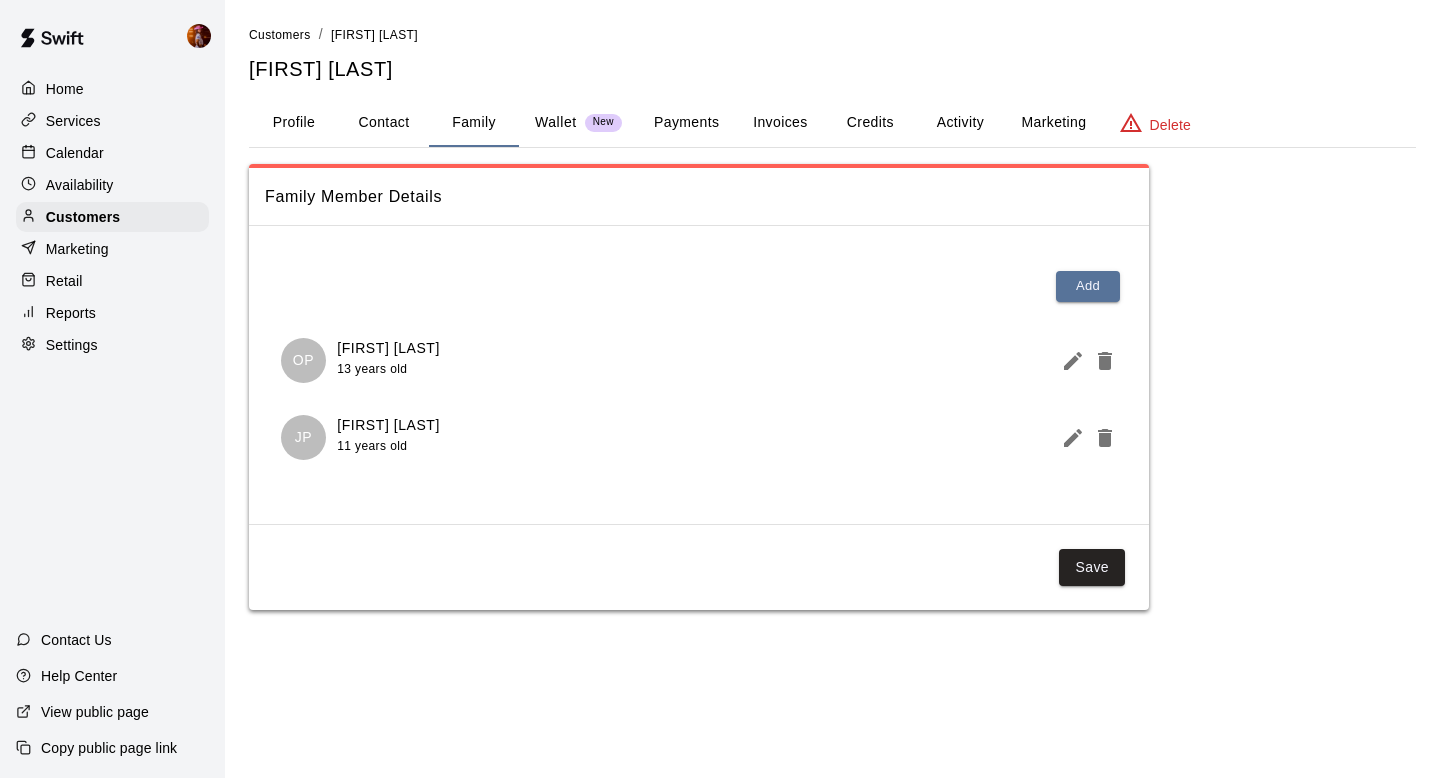 click on "Calendar" at bounding box center [75, 153] 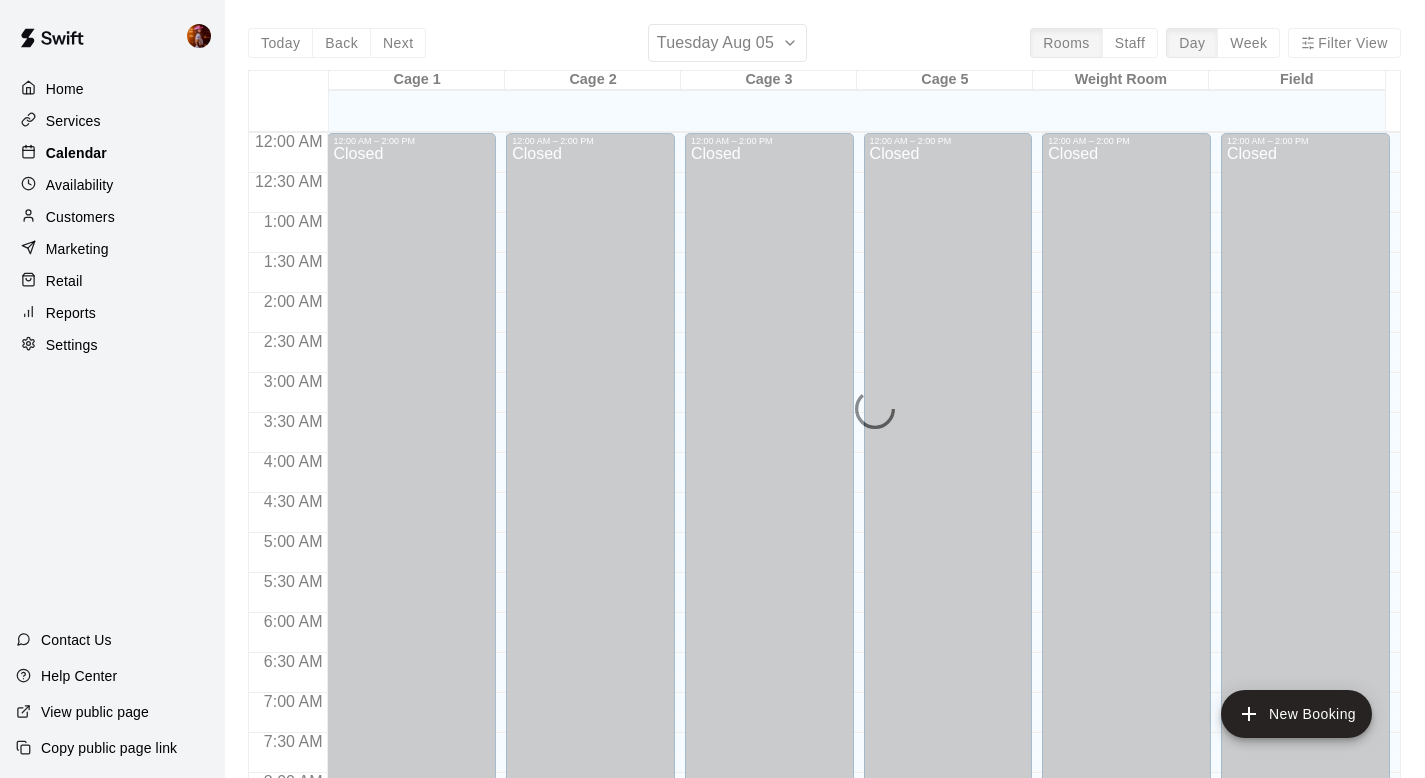 scroll, scrollTop: 1192, scrollLeft: 0, axis: vertical 